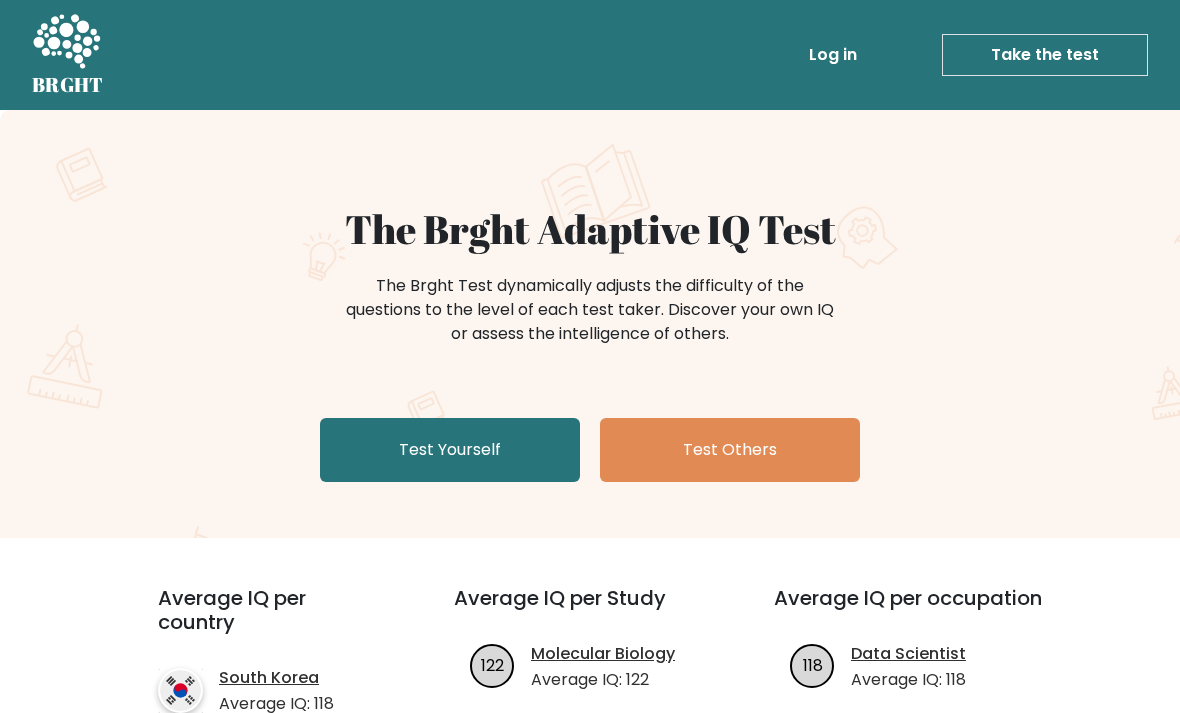 scroll, scrollTop: 0, scrollLeft: 0, axis: both 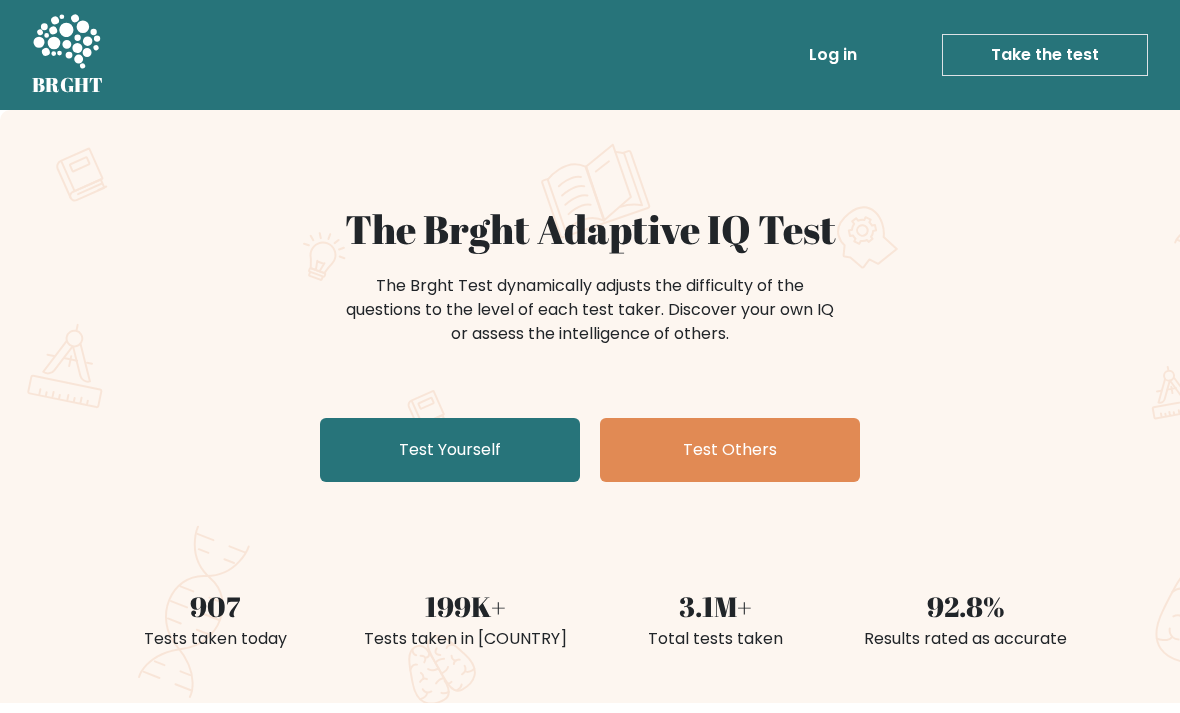 click on "Test Yourself" at bounding box center (450, 450) 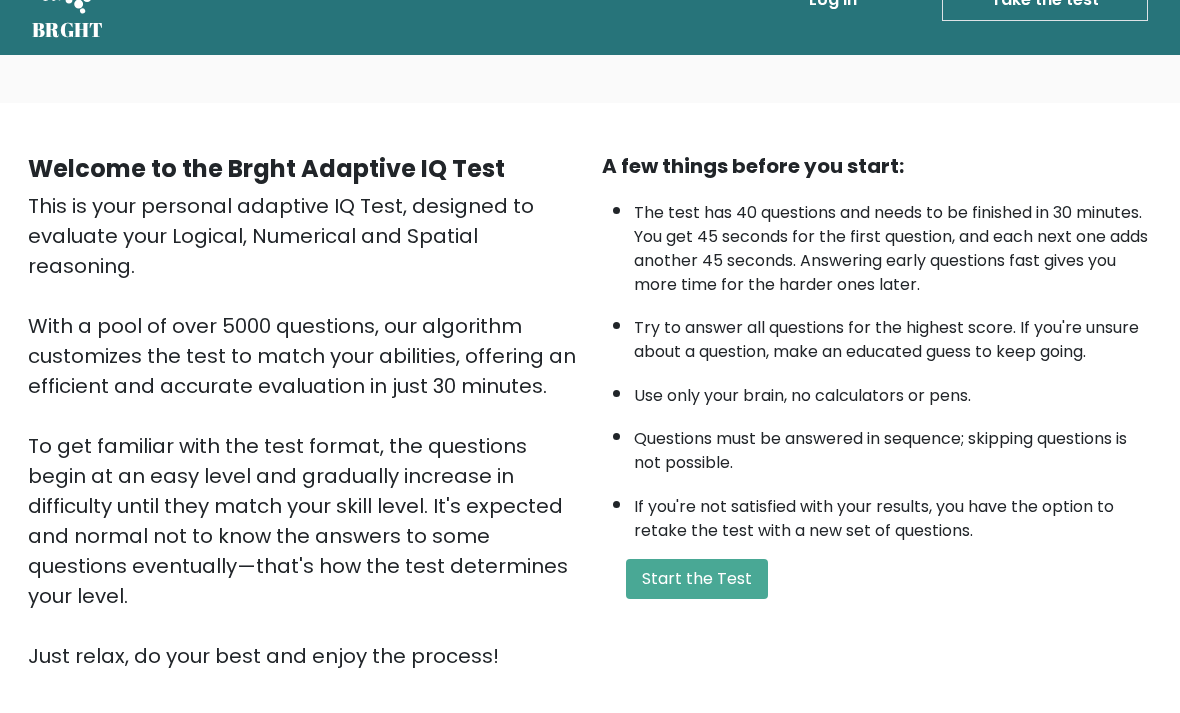 scroll, scrollTop: 57, scrollLeft: 0, axis: vertical 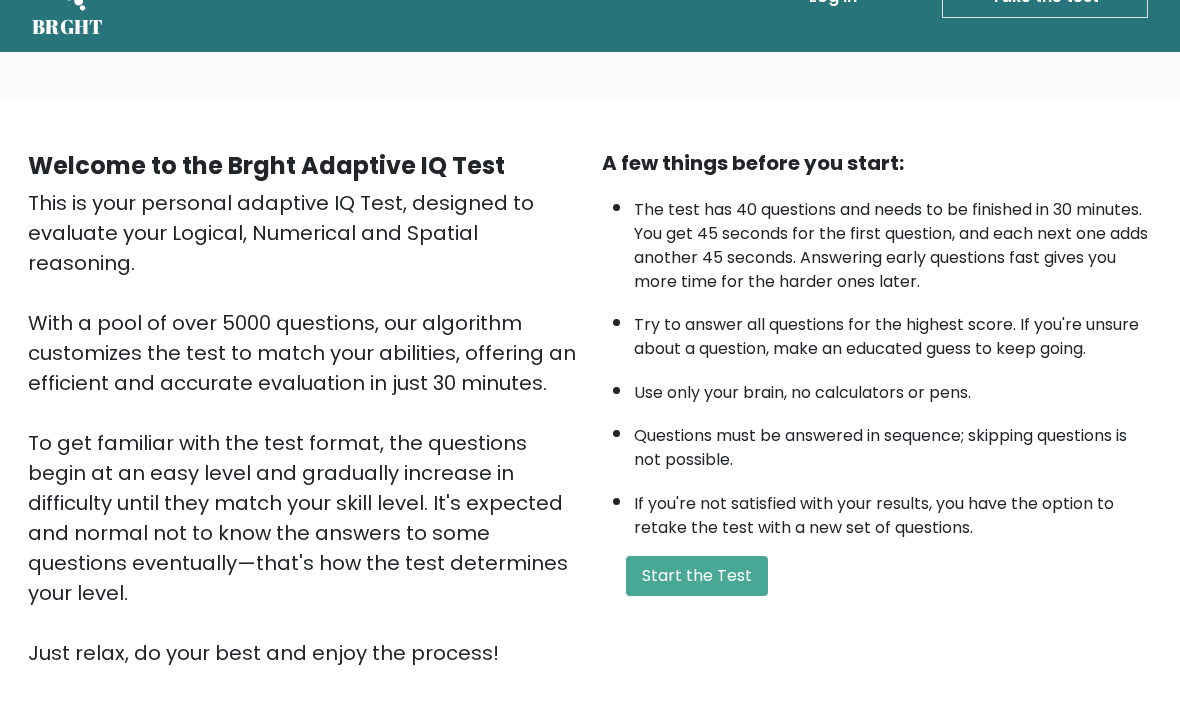 click on "Start the Test" at bounding box center [697, 577] 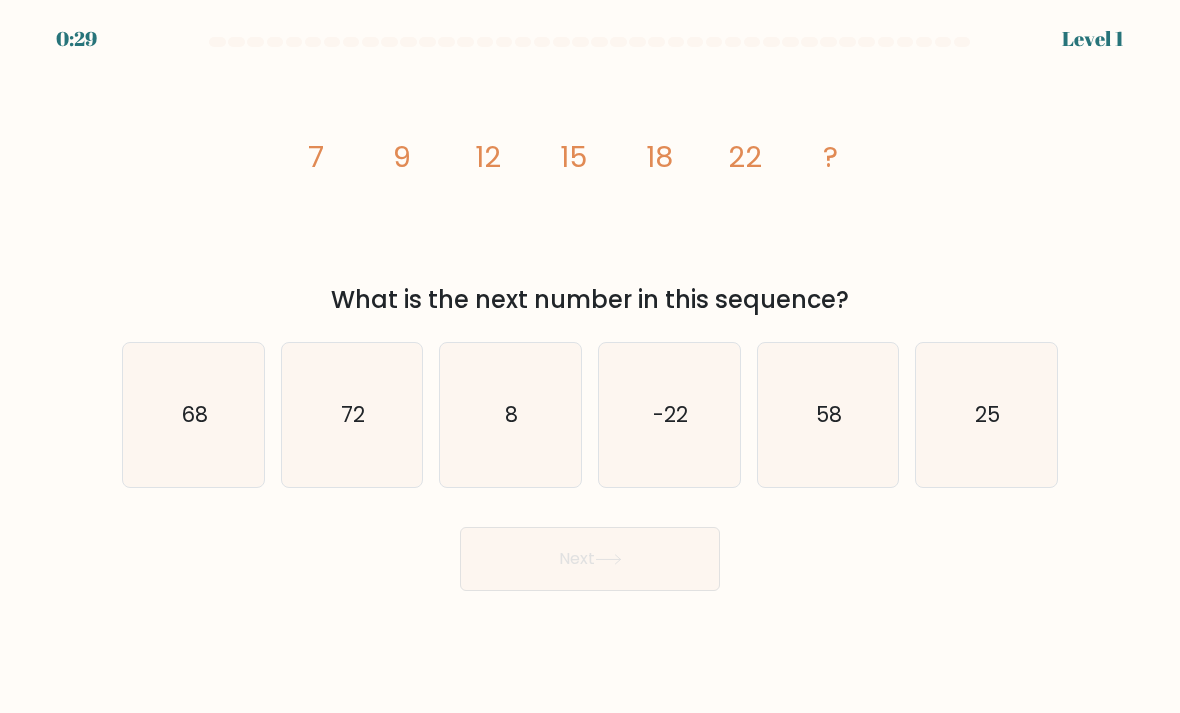 scroll, scrollTop: 4, scrollLeft: 0, axis: vertical 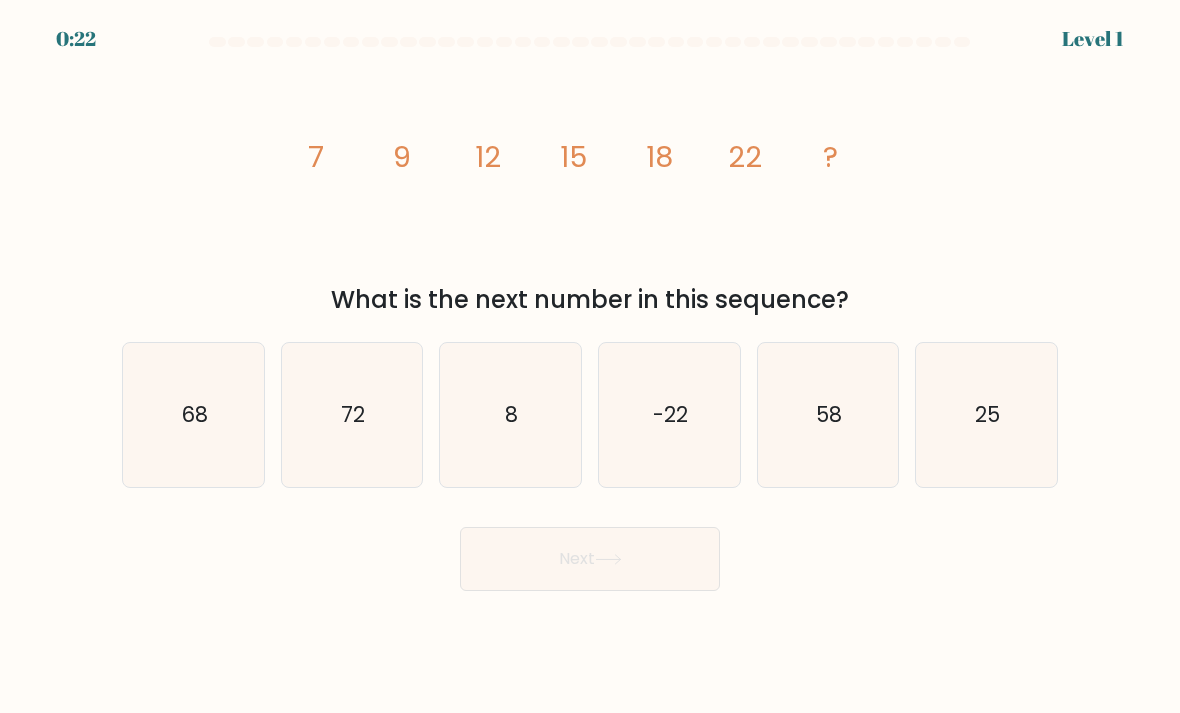 click on "25" 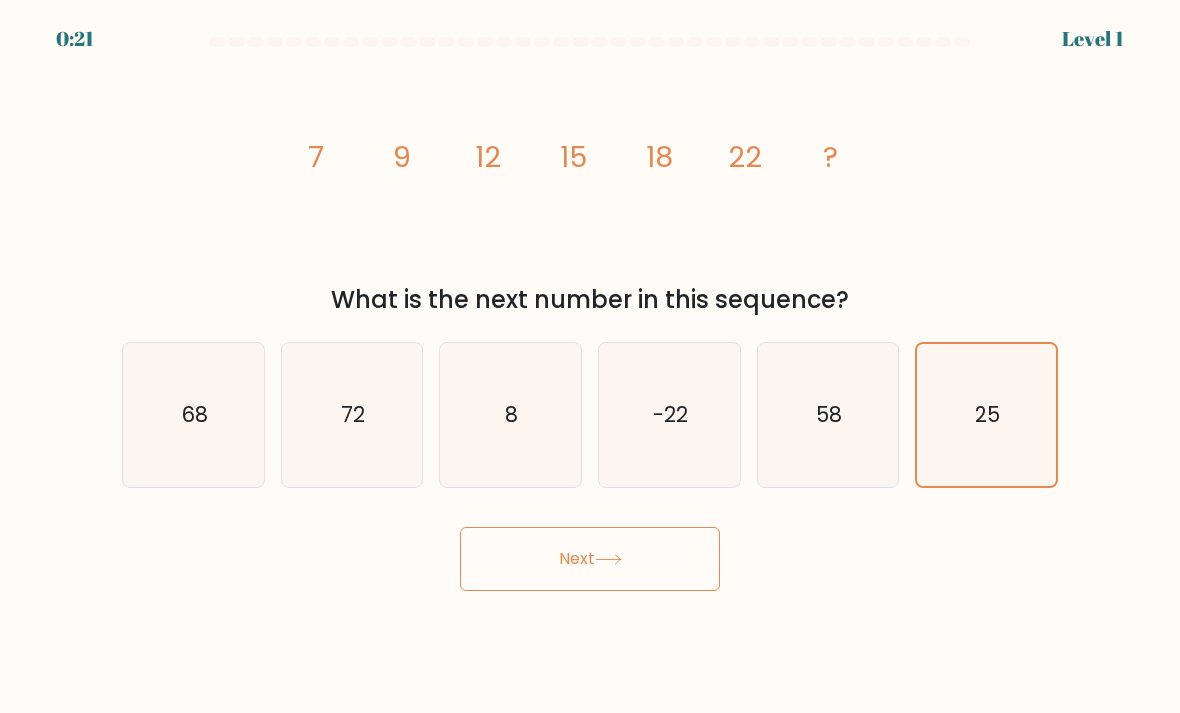 click on "Next" at bounding box center [590, 559] 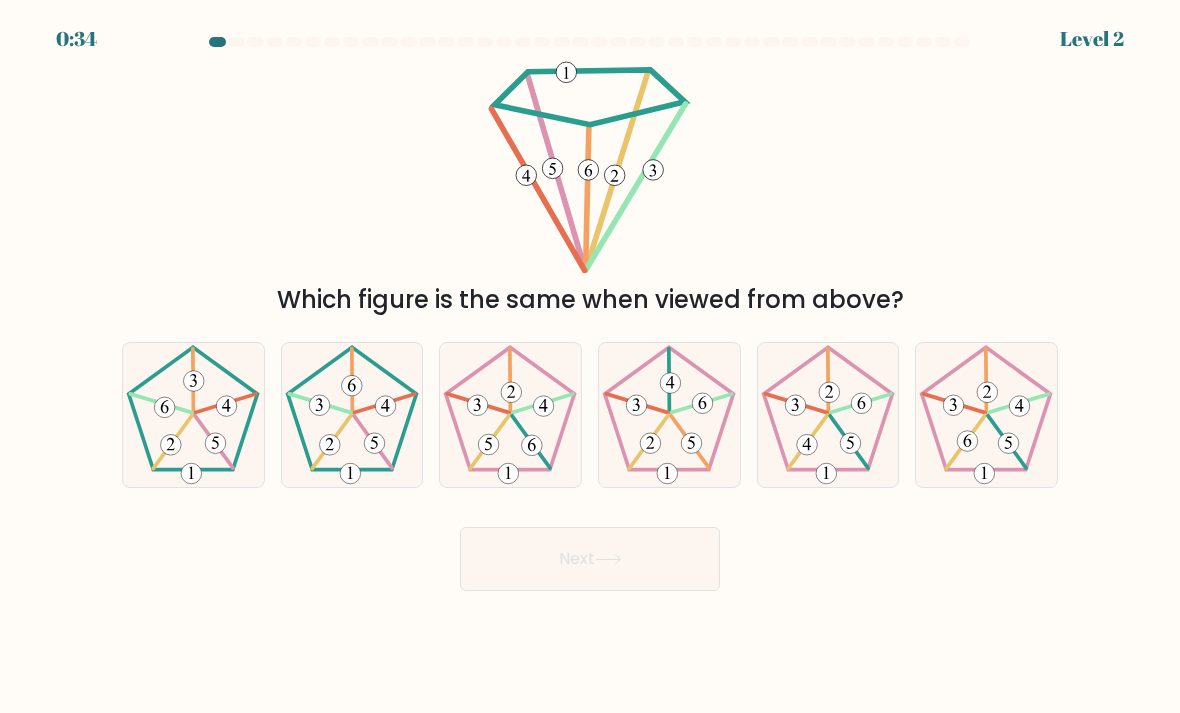 scroll, scrollTop: 0, scrollLeft: 0, axis: both 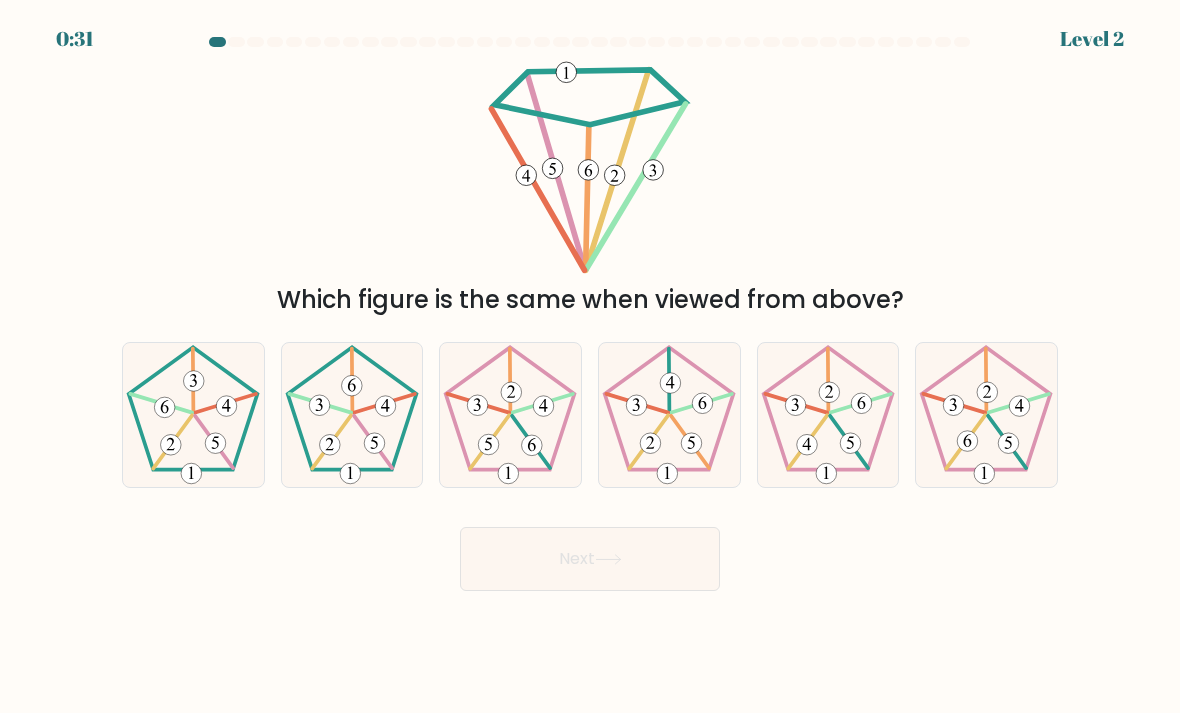 click 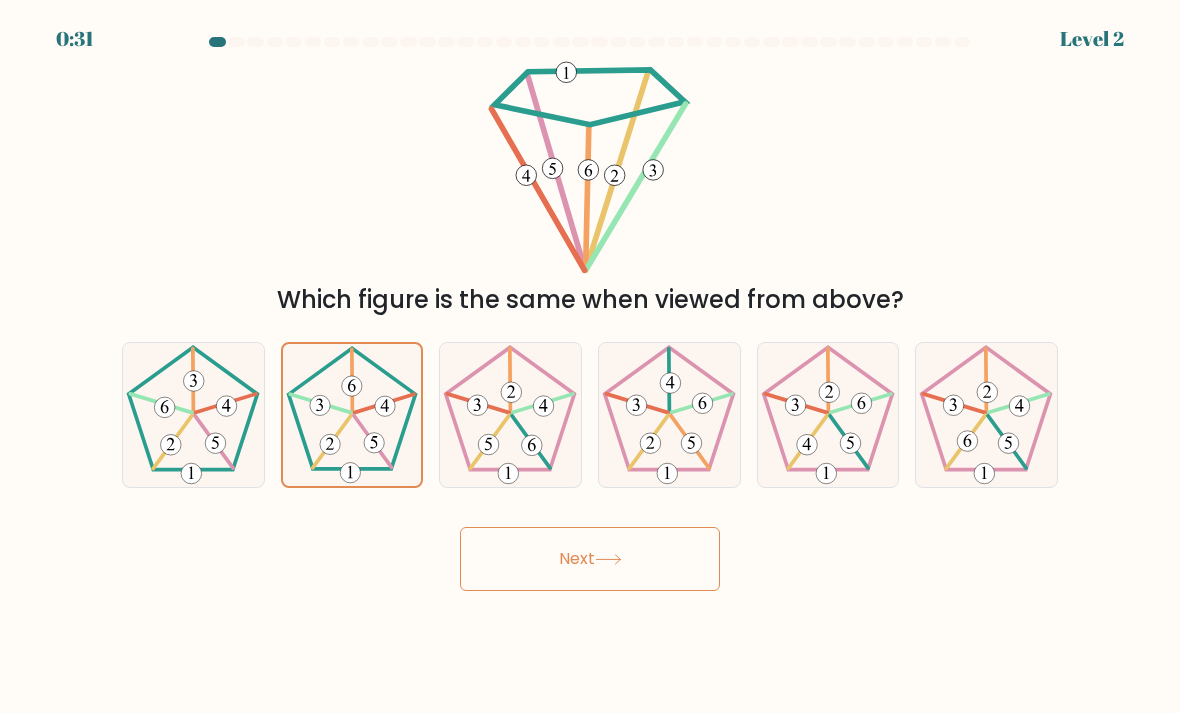click on "Next" at bounding box center [590, 559] 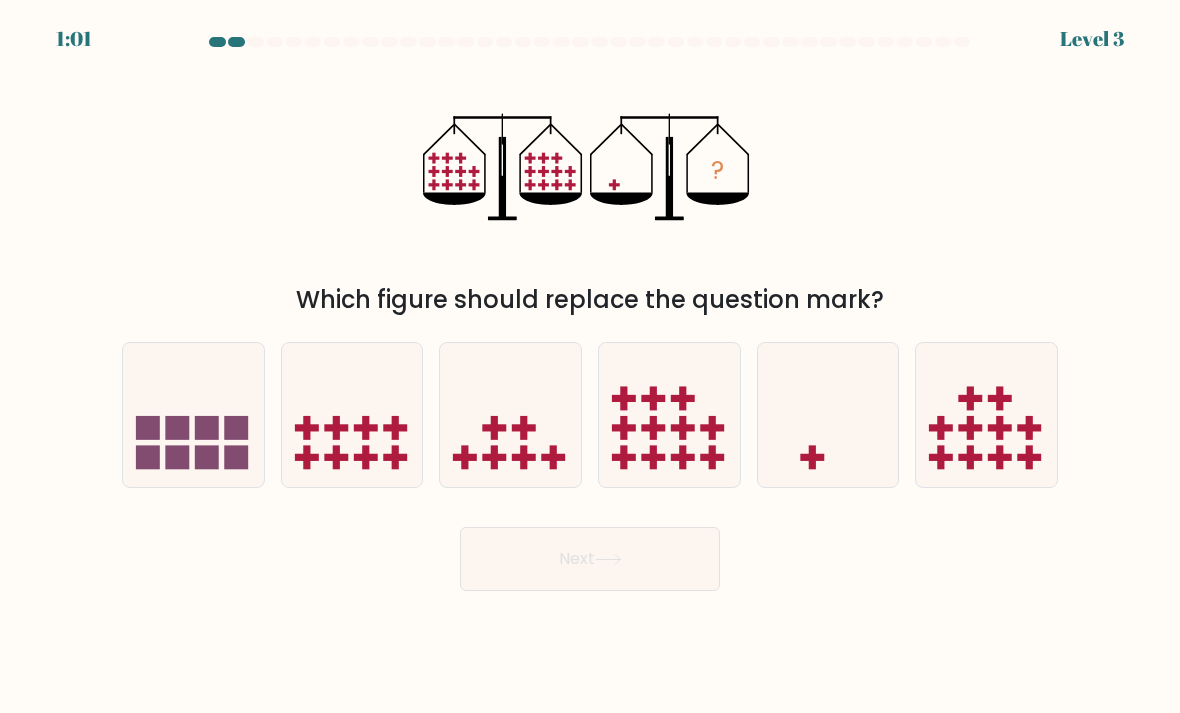 click 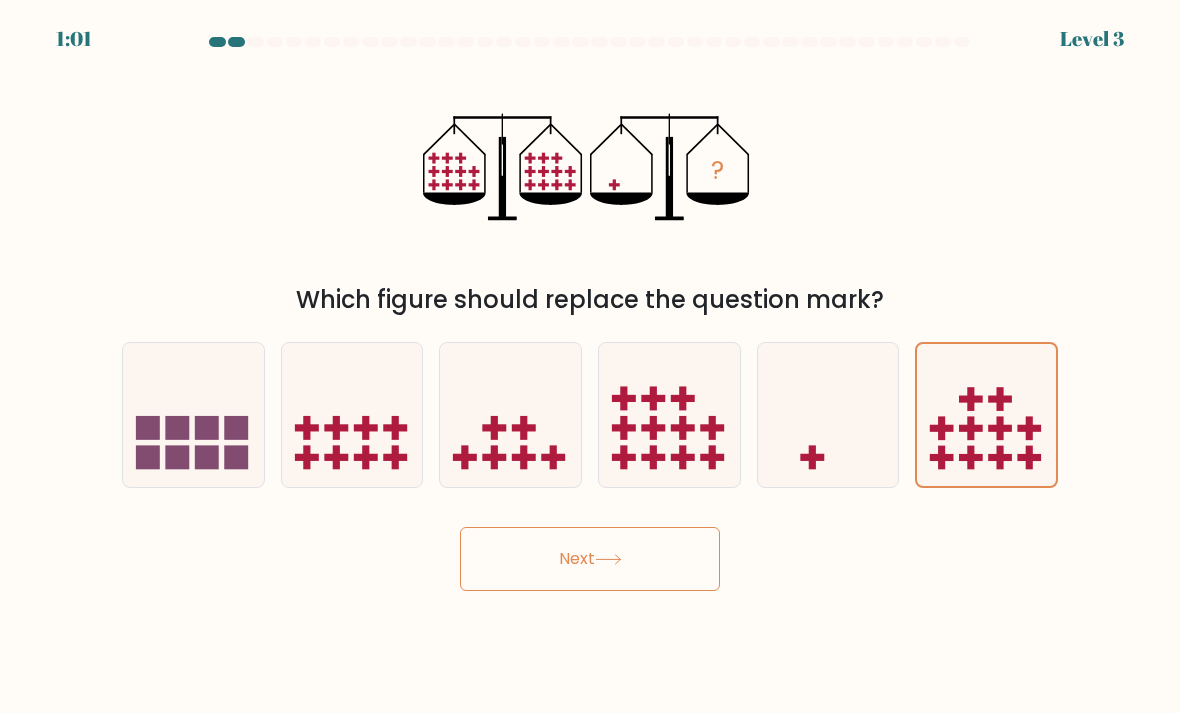 click on "Next" at bounding box center [590, 559] 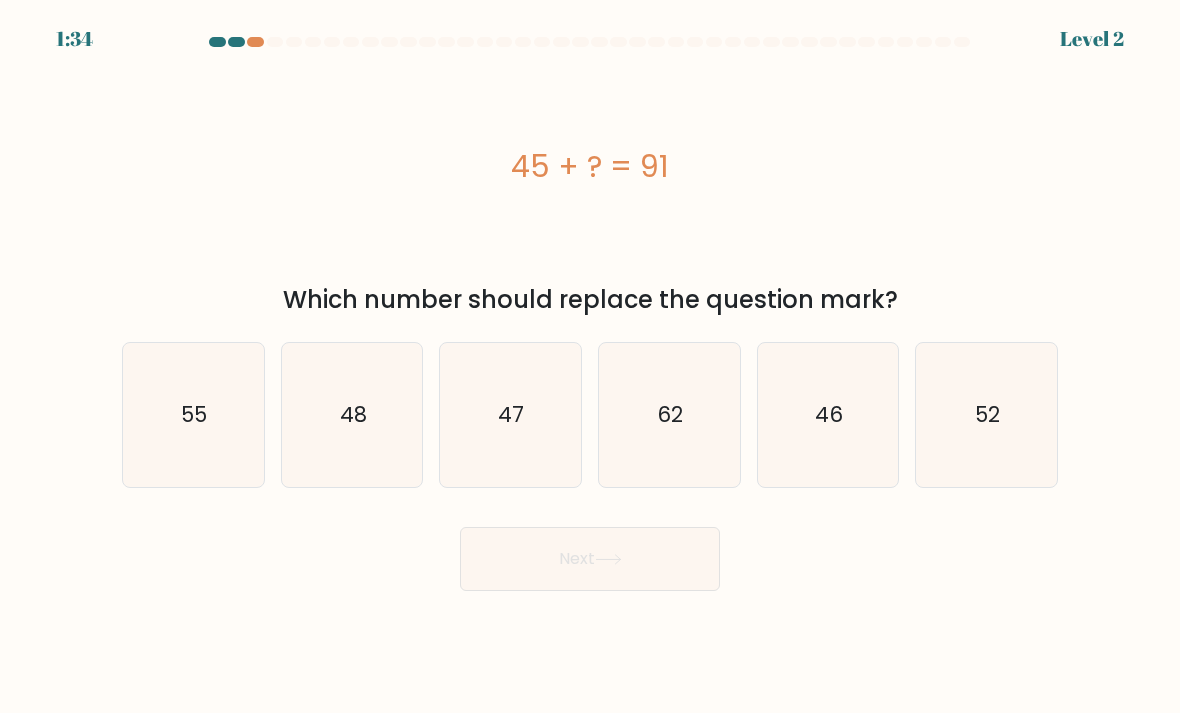 click on "46" 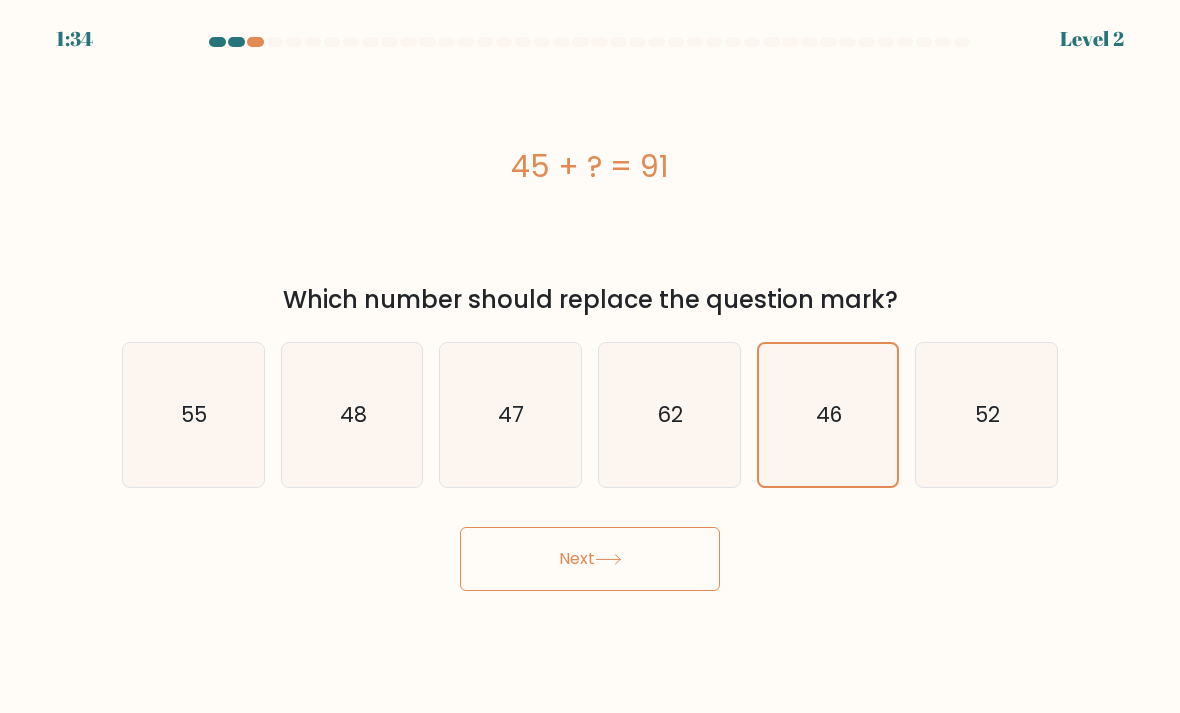 click on "Next" at bounding box center [590, 559] 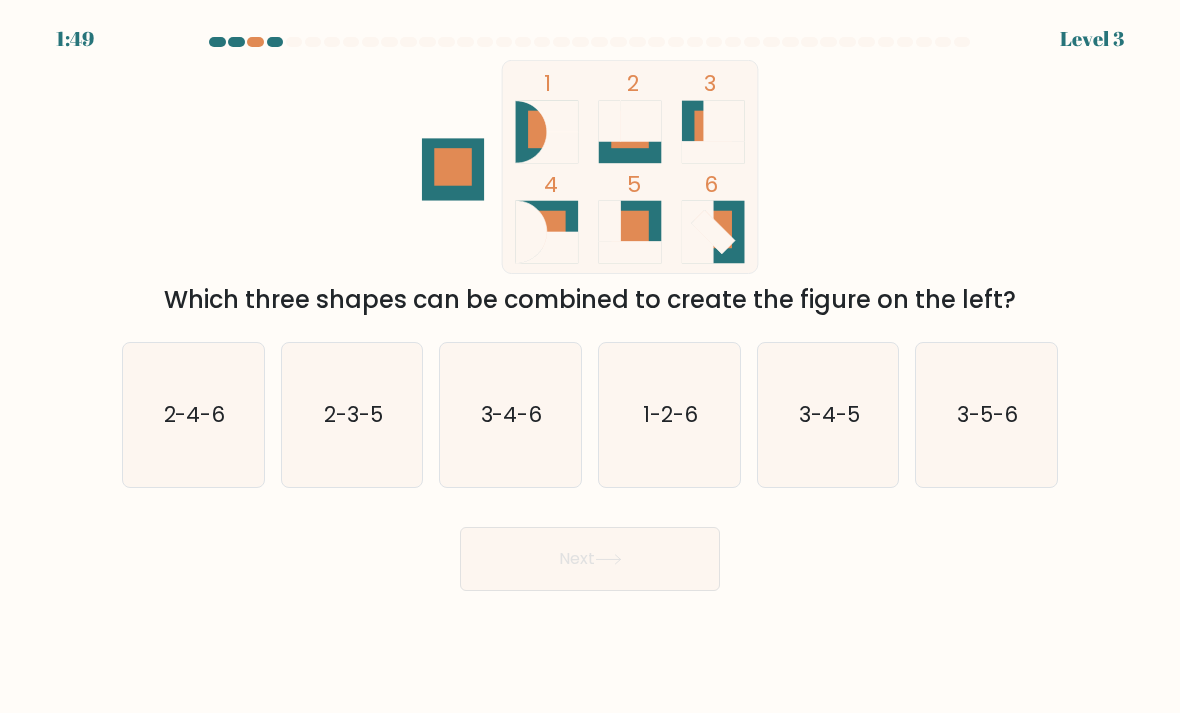 click on "2-3-5" 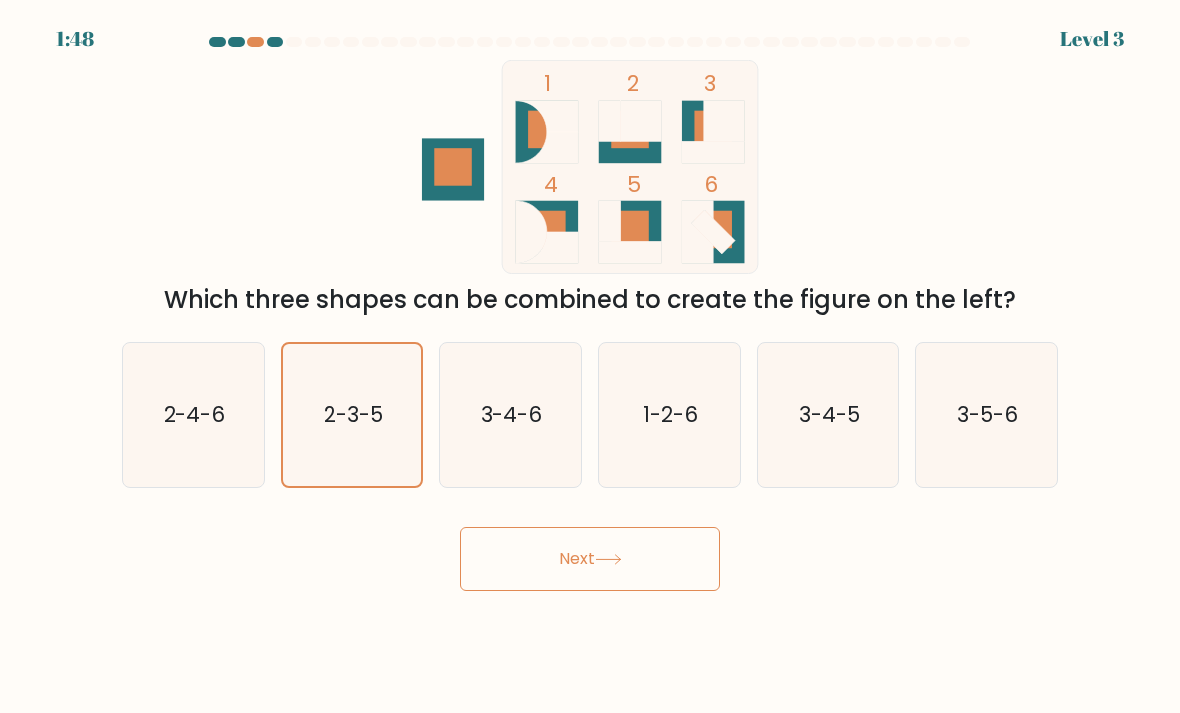 click on "Next" at bounding box center [590, 559] 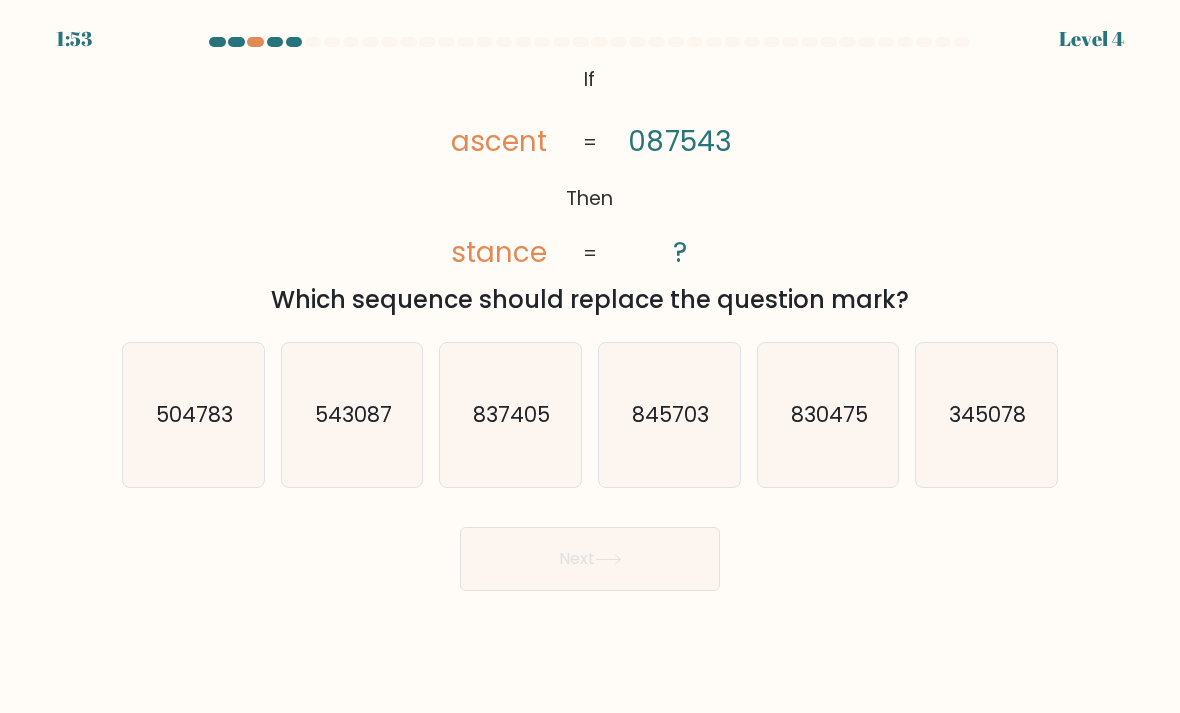 click on "830475" 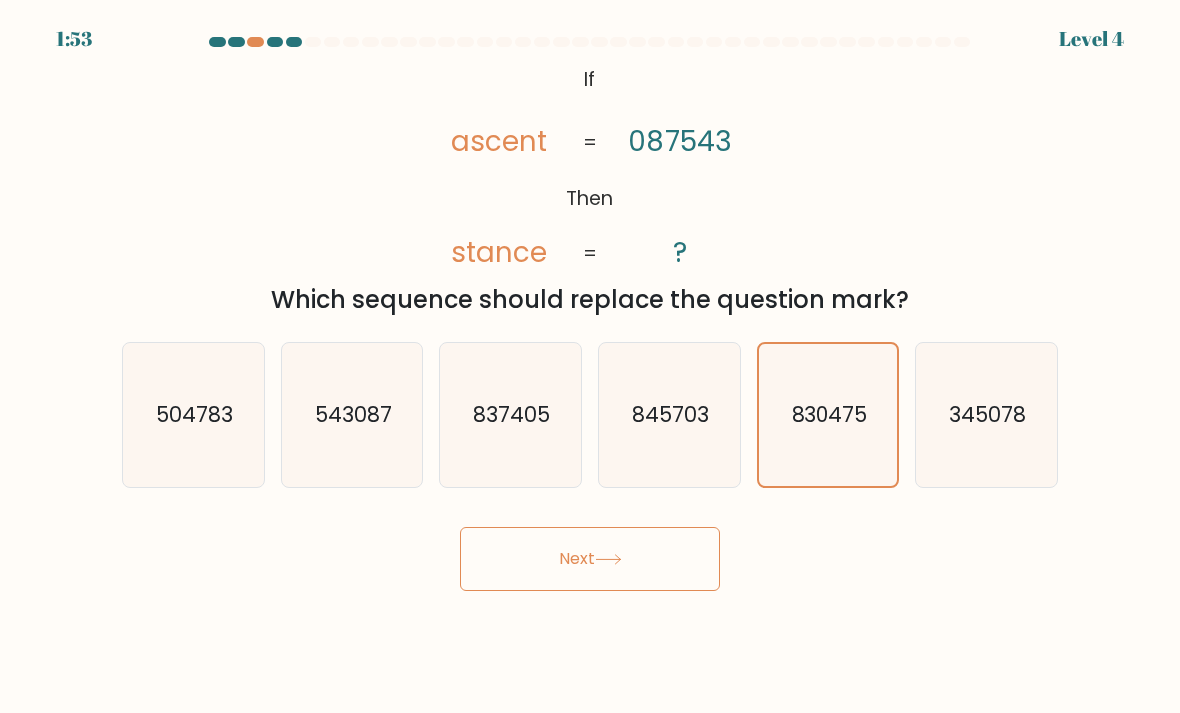 click on "Next" at bounding box center [590, 559] 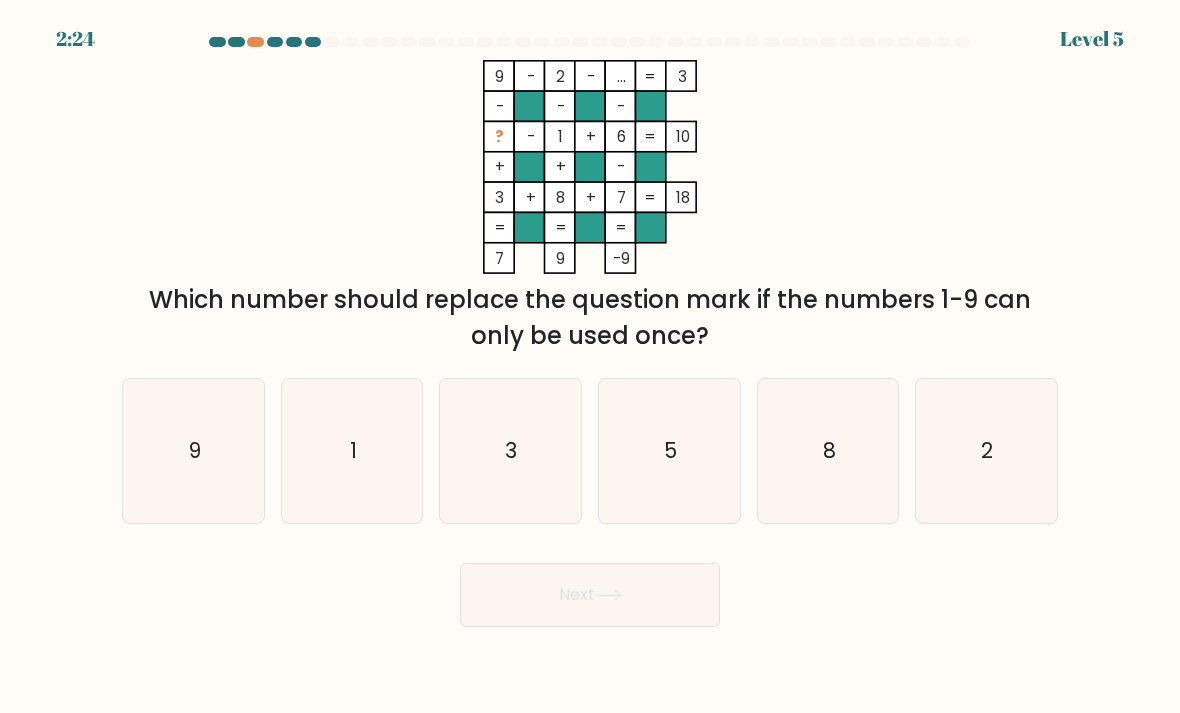 click on "9" 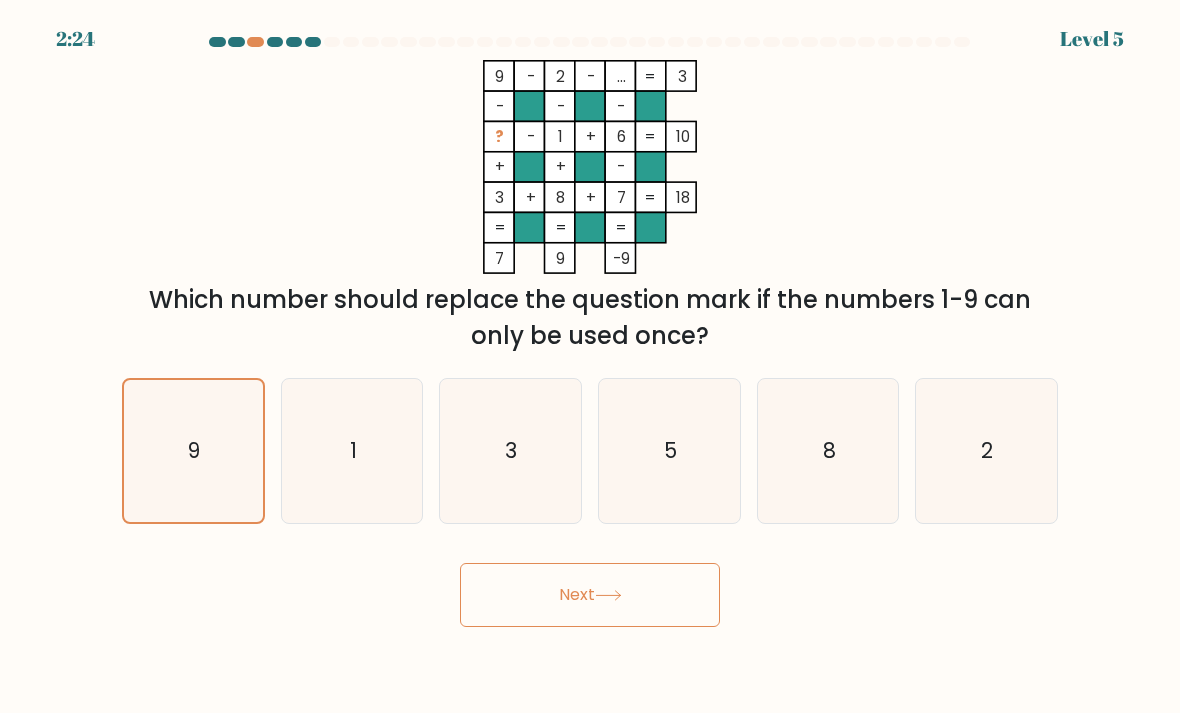 click on "Next" at bounding box center [590, 595] 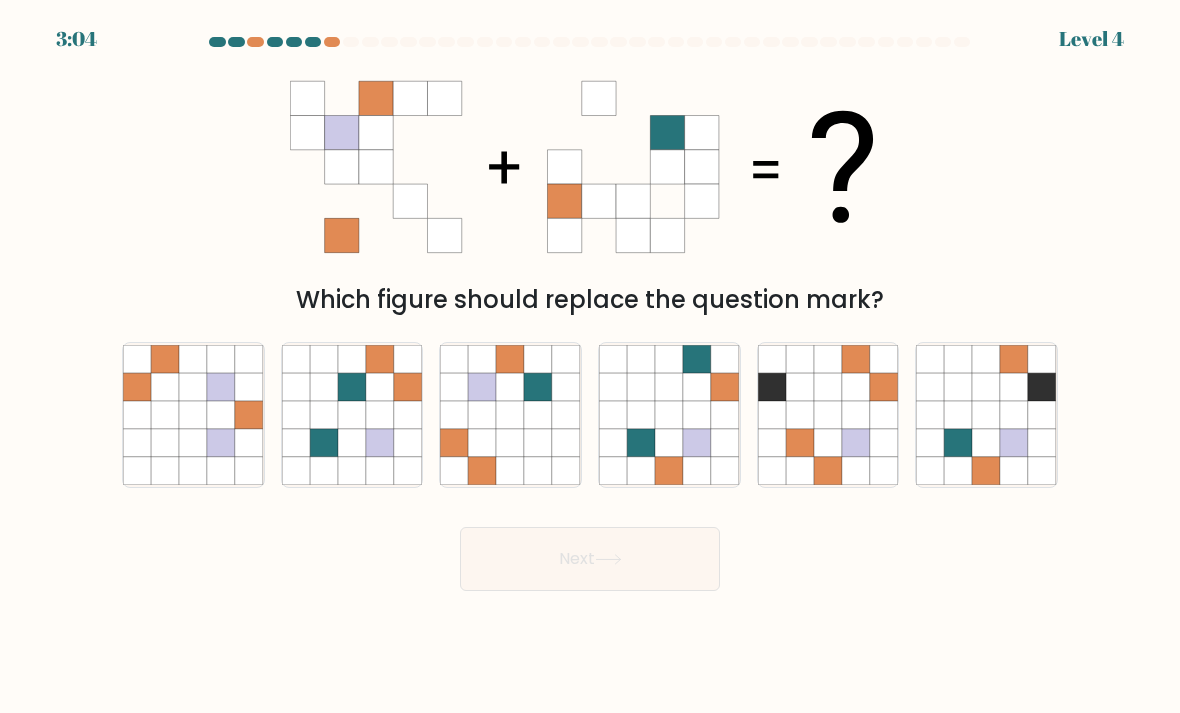 click 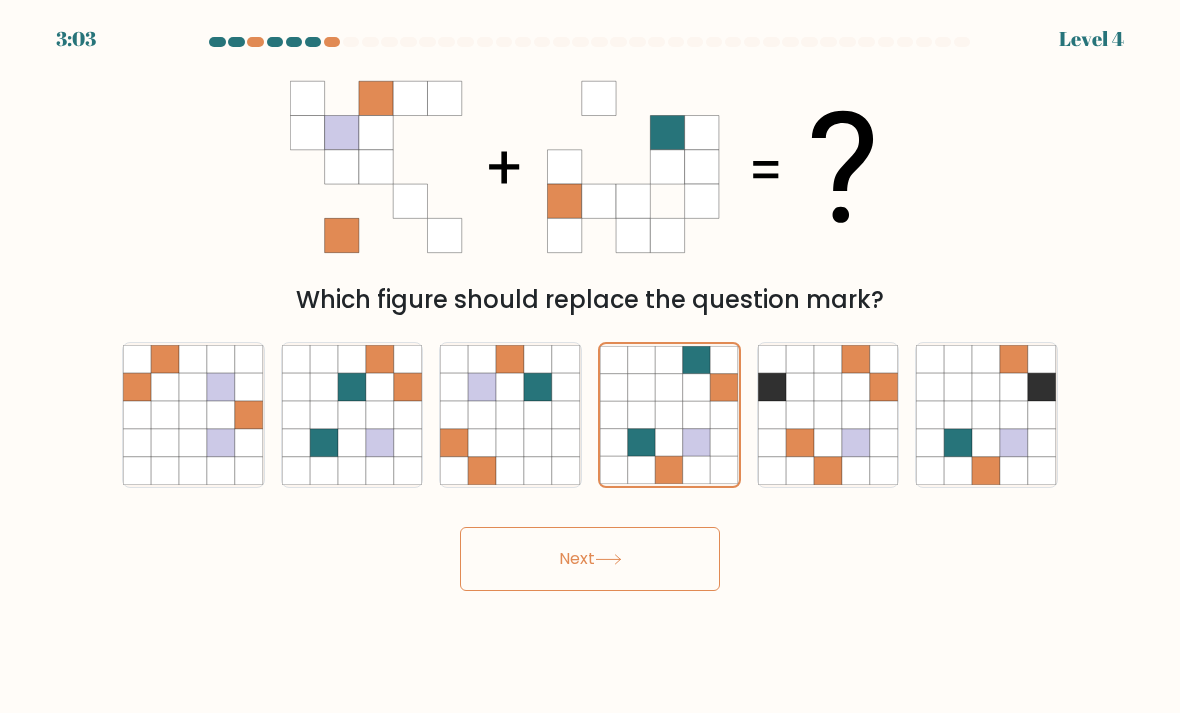 click on "Next" at bounding box center [590, 559] 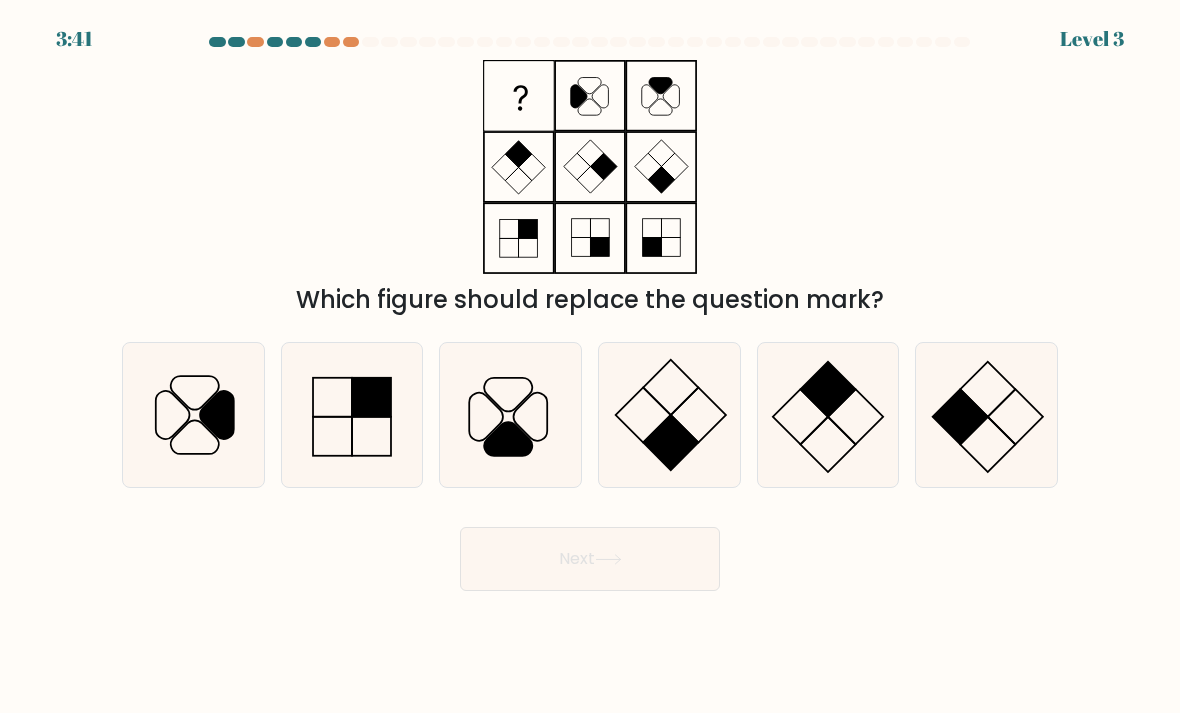 click 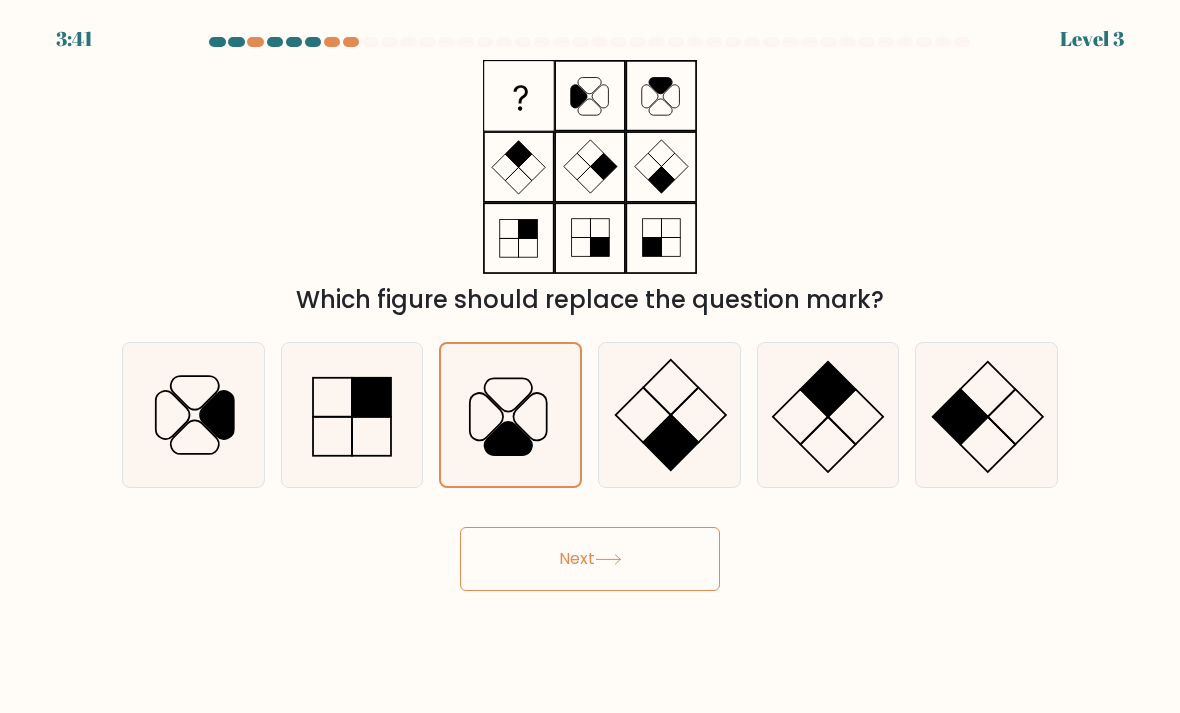 click on "Next" at bounding box center (590, 559) 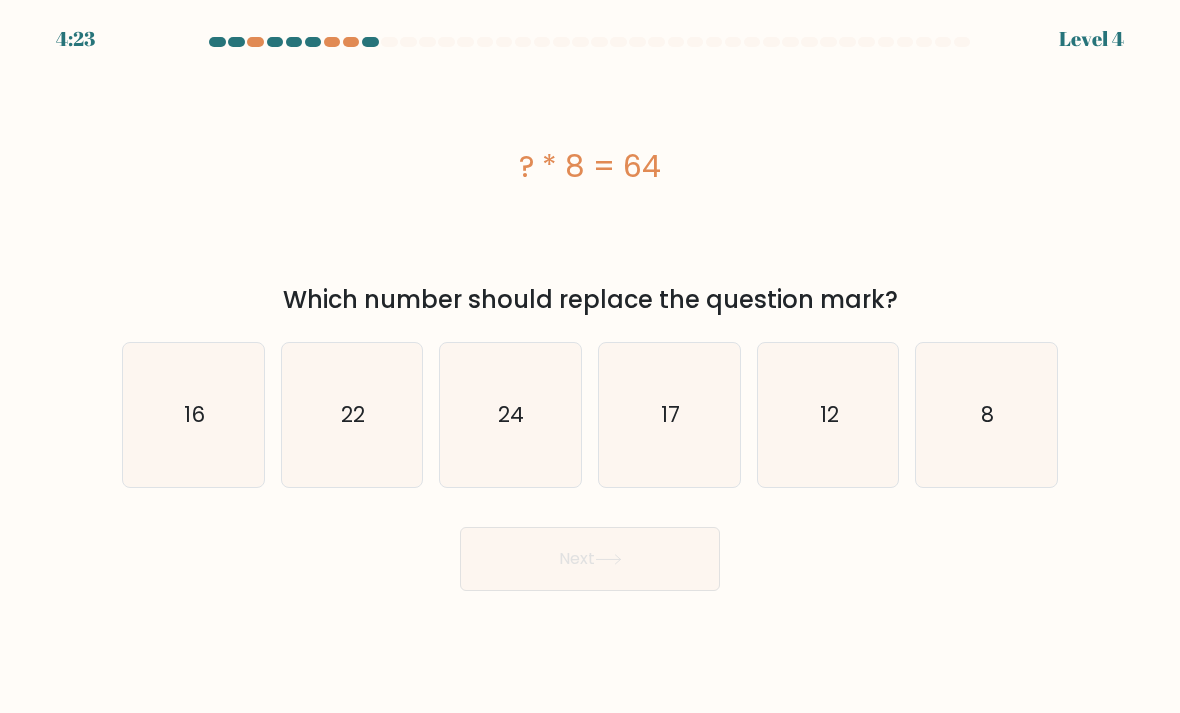 click on "8" 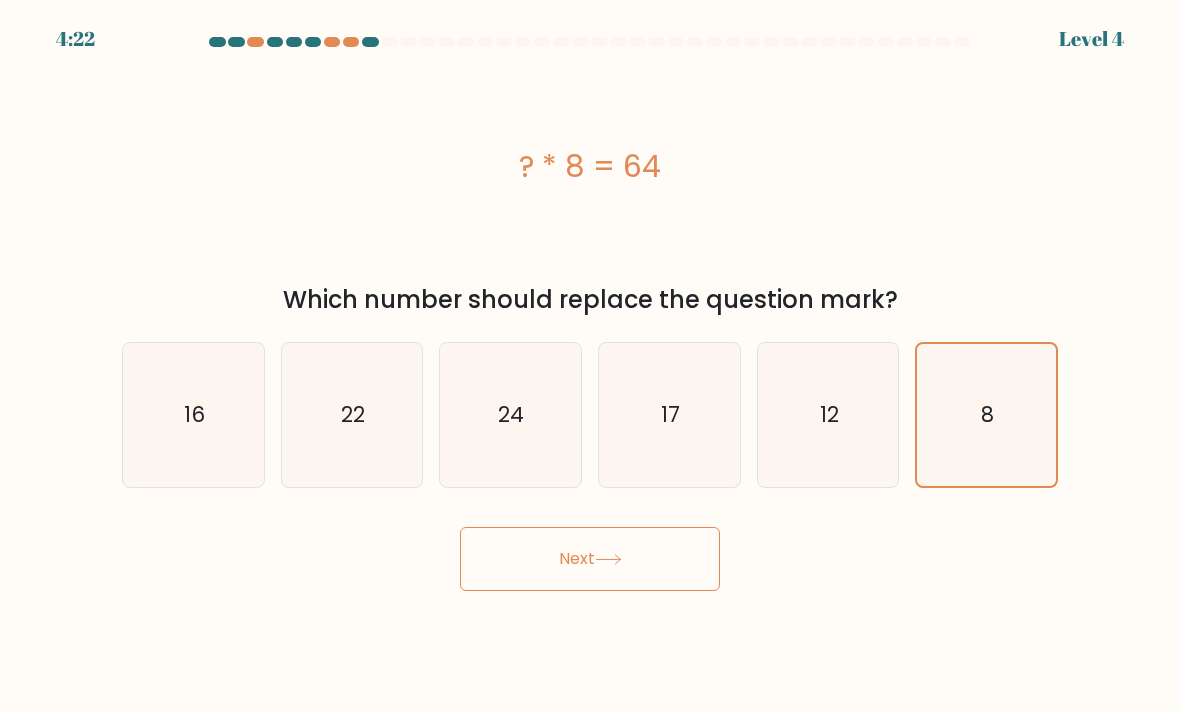 click on "4:22
Level 4
a." at bounding box center (590, 356) 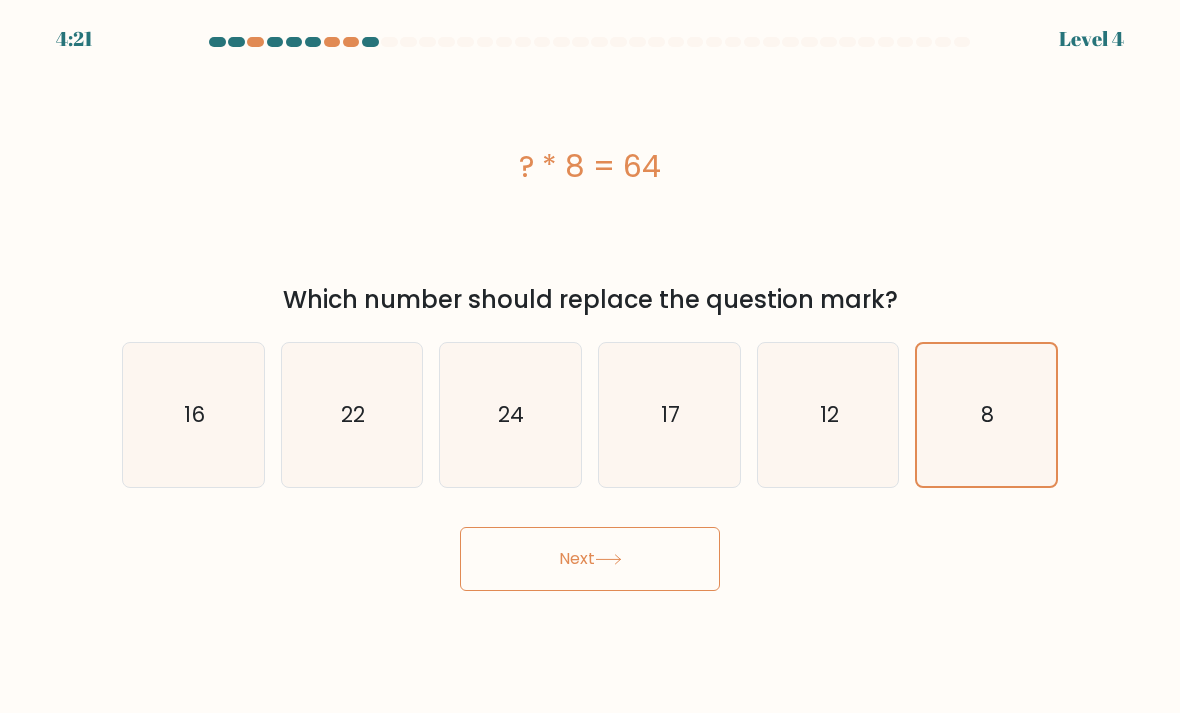click on "Next" at bounding box center [590, 559] 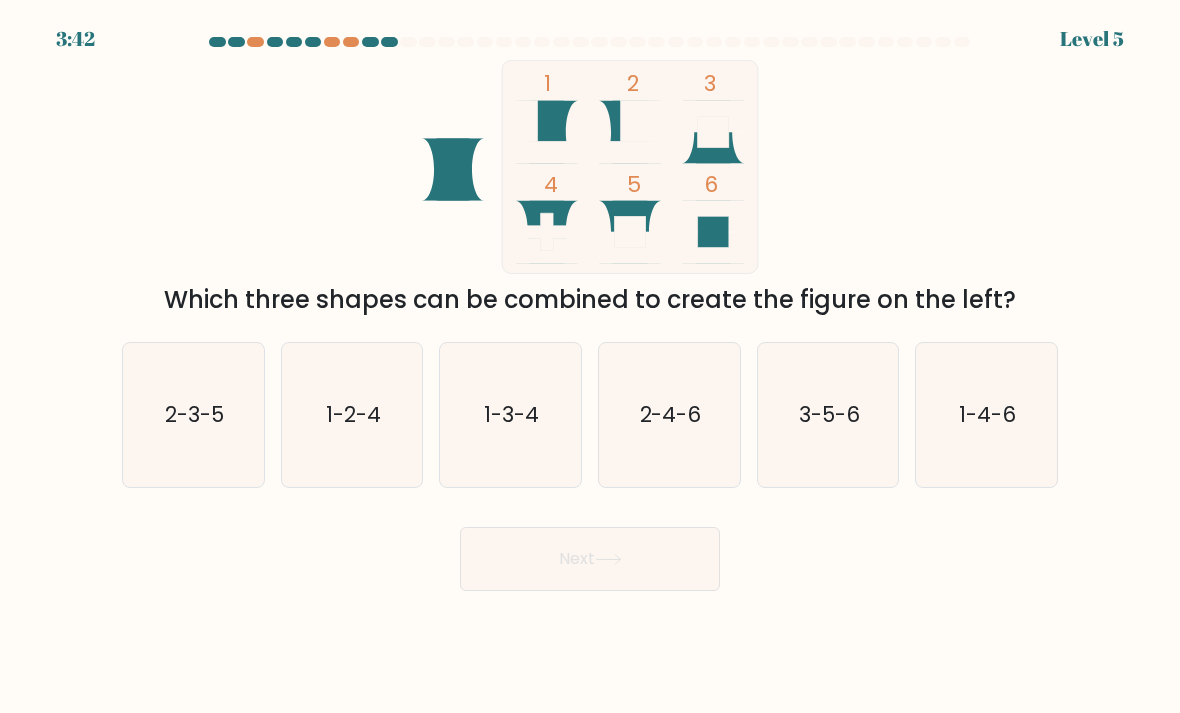 click on "3-5-6" 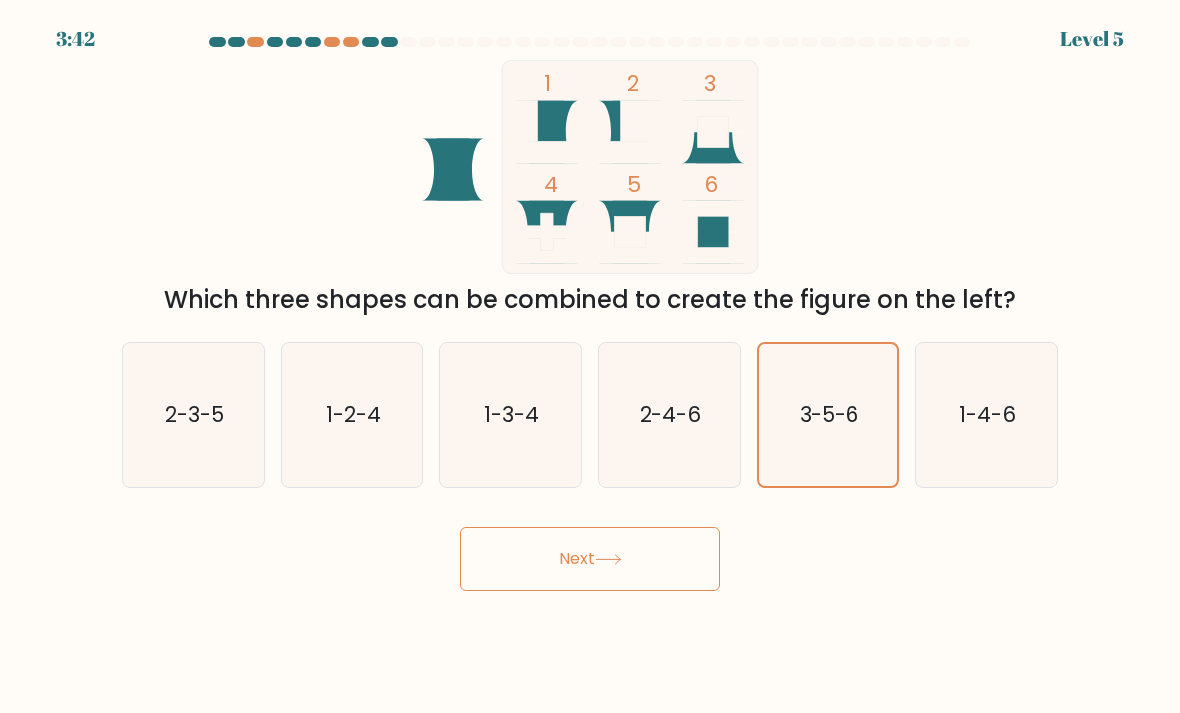 click on "Next" at bounding box center [590, 559] 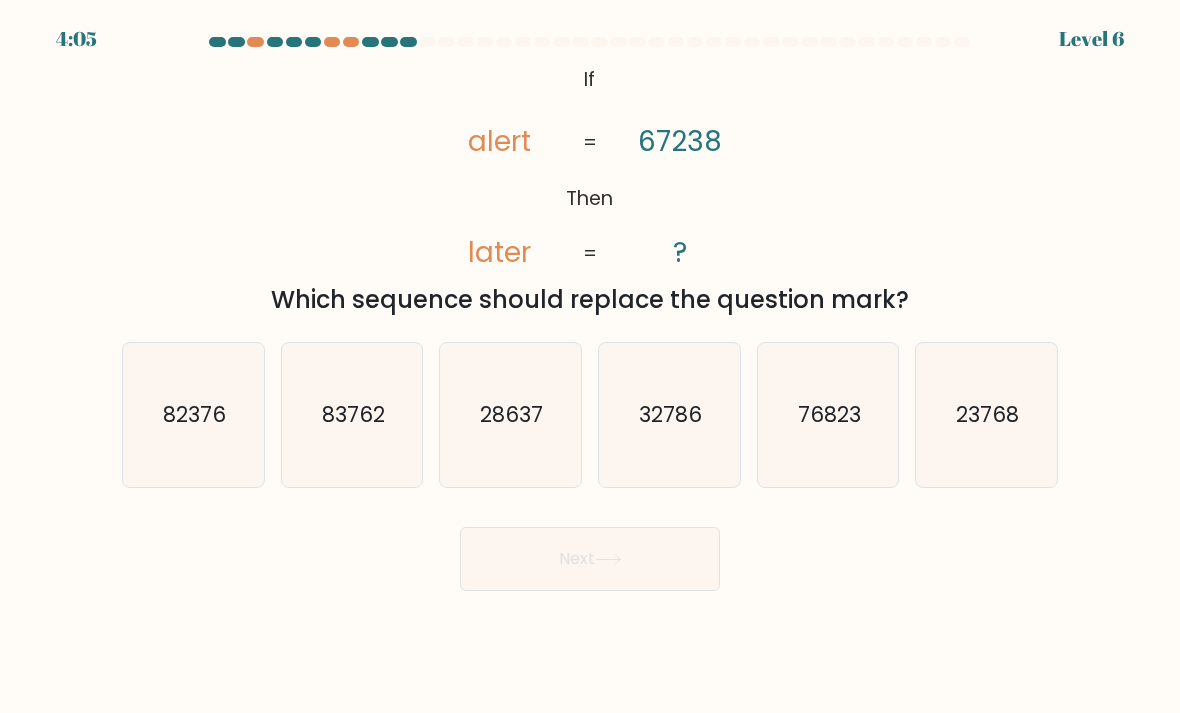 click on "76823" 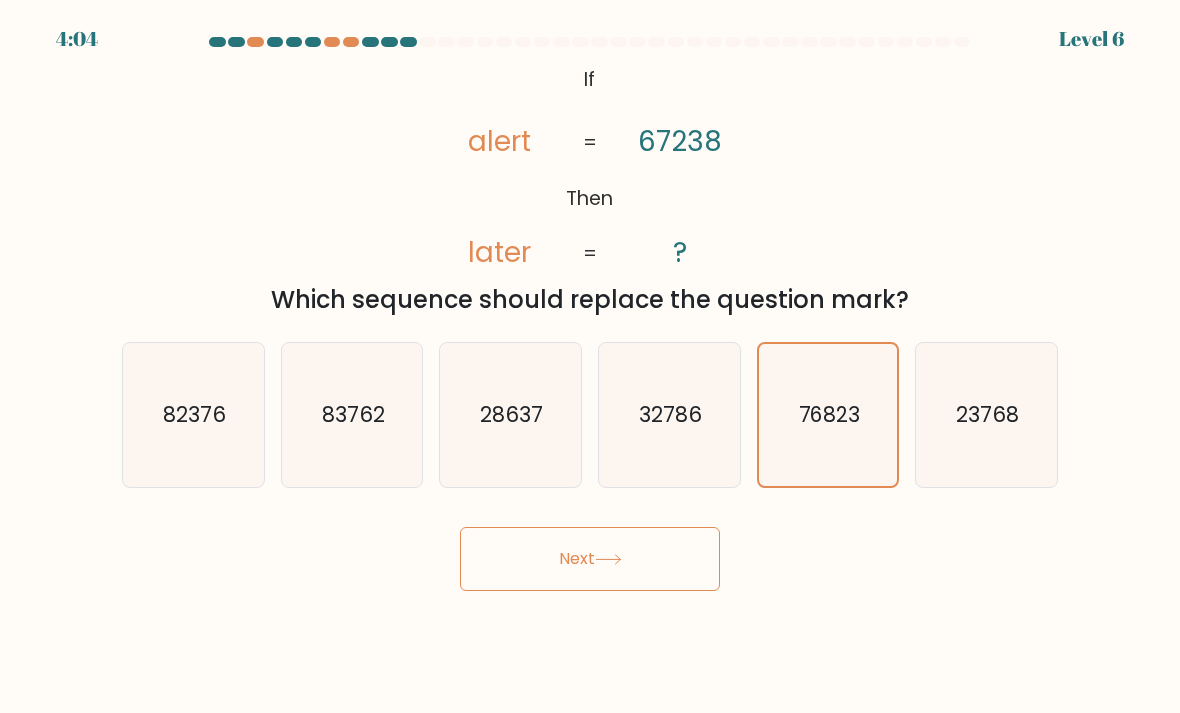 click on "Next" at bounding box center [590, 559] 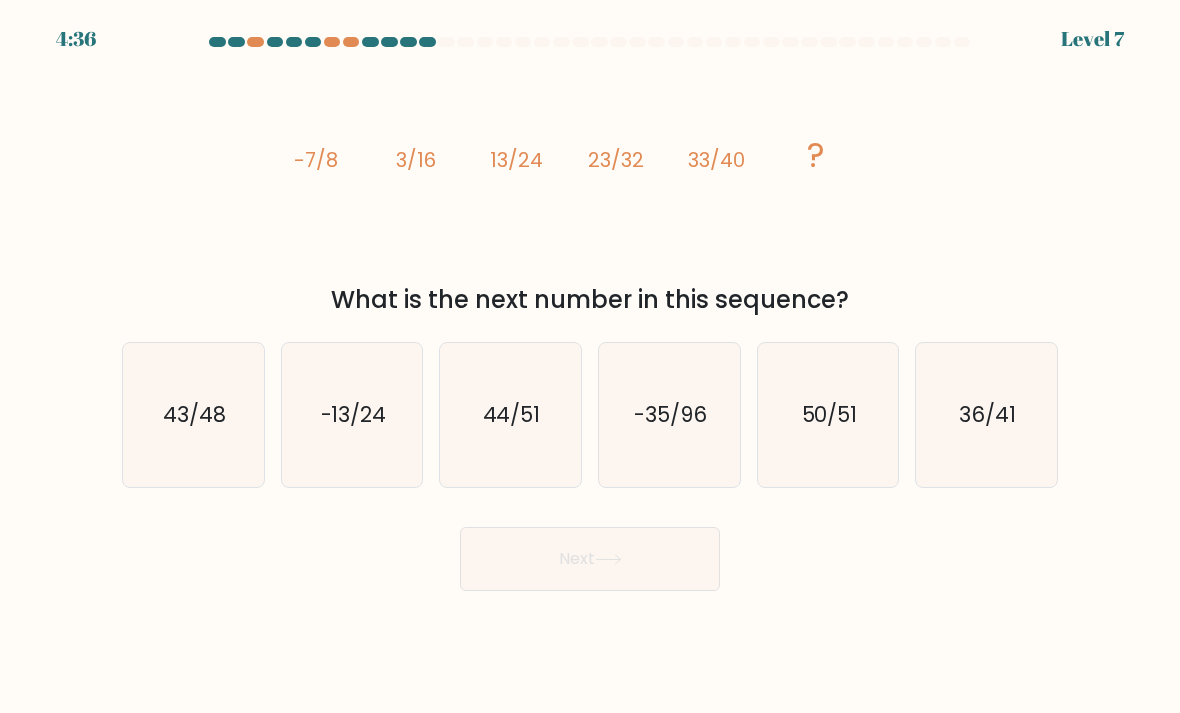 click on "43/48" 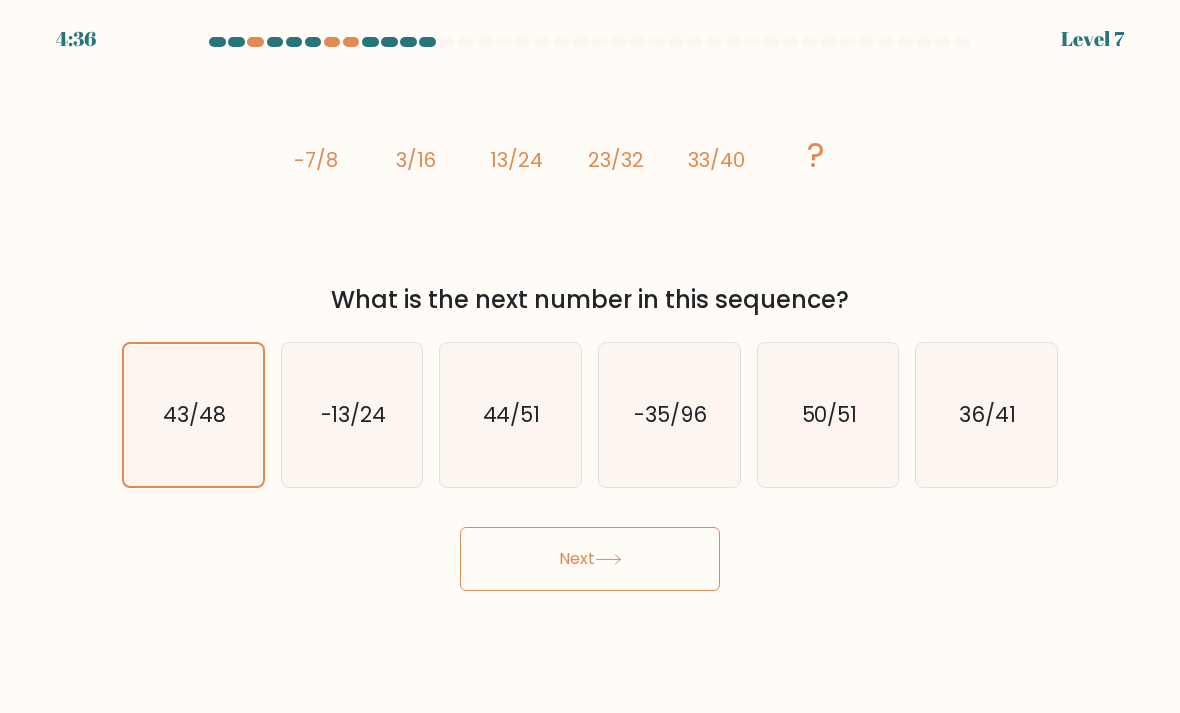 click on "Next" at bounding box center (590, 559) 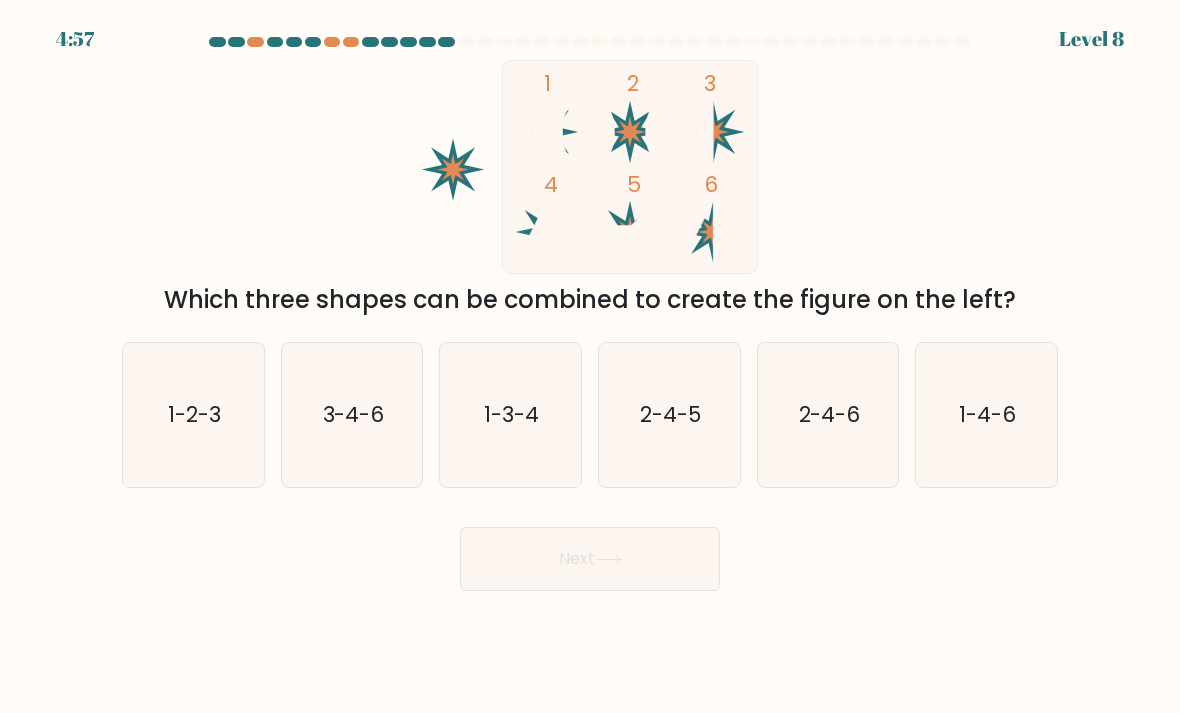 click on "3-4-6" 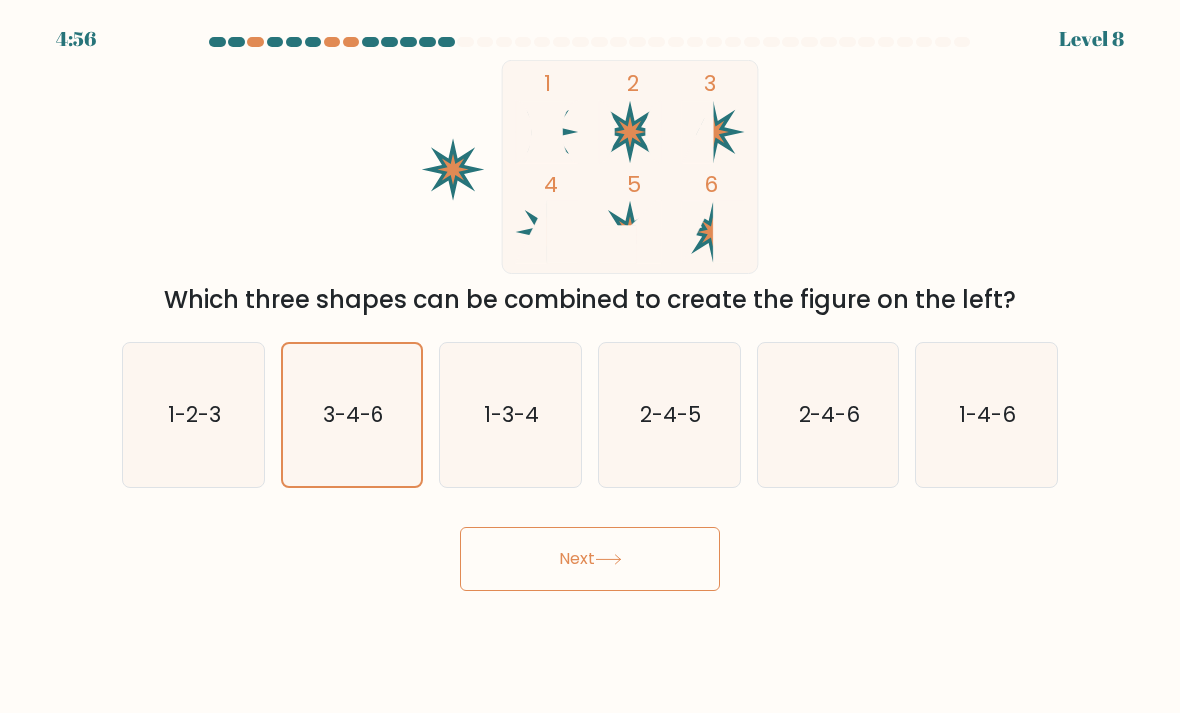 click on "Next" at bounding box center [590, 559] 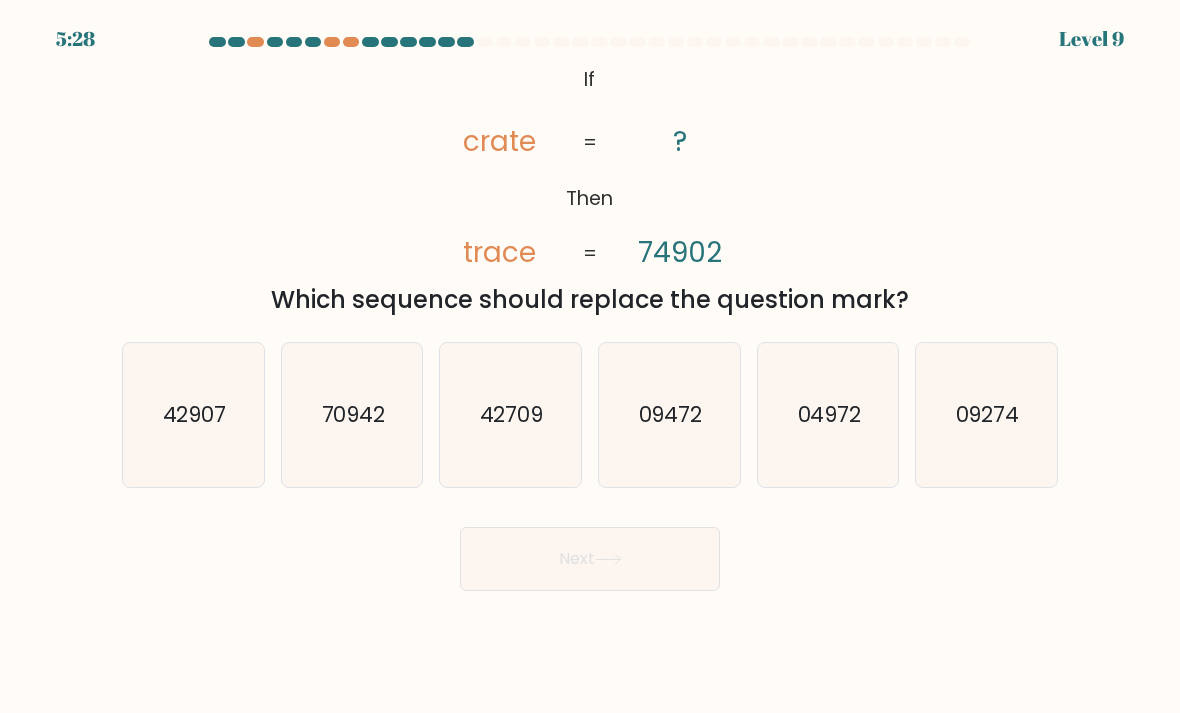 click on "04972" 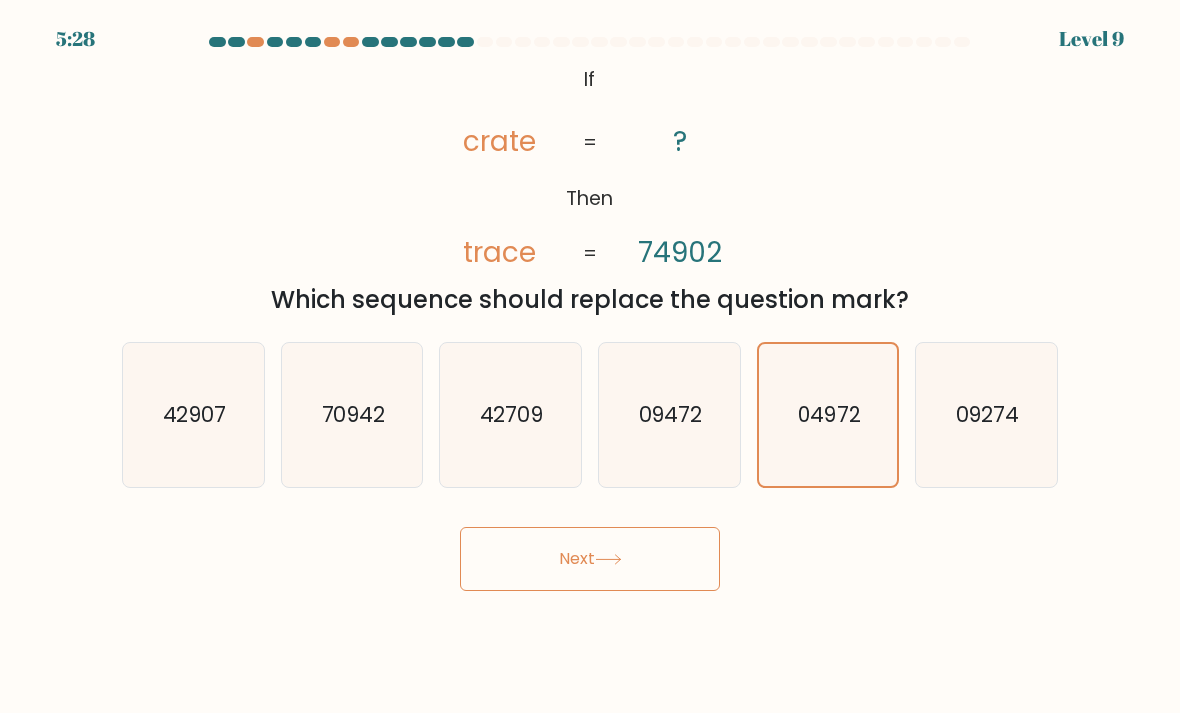 click on "Next" at bounding box center [590, 559] 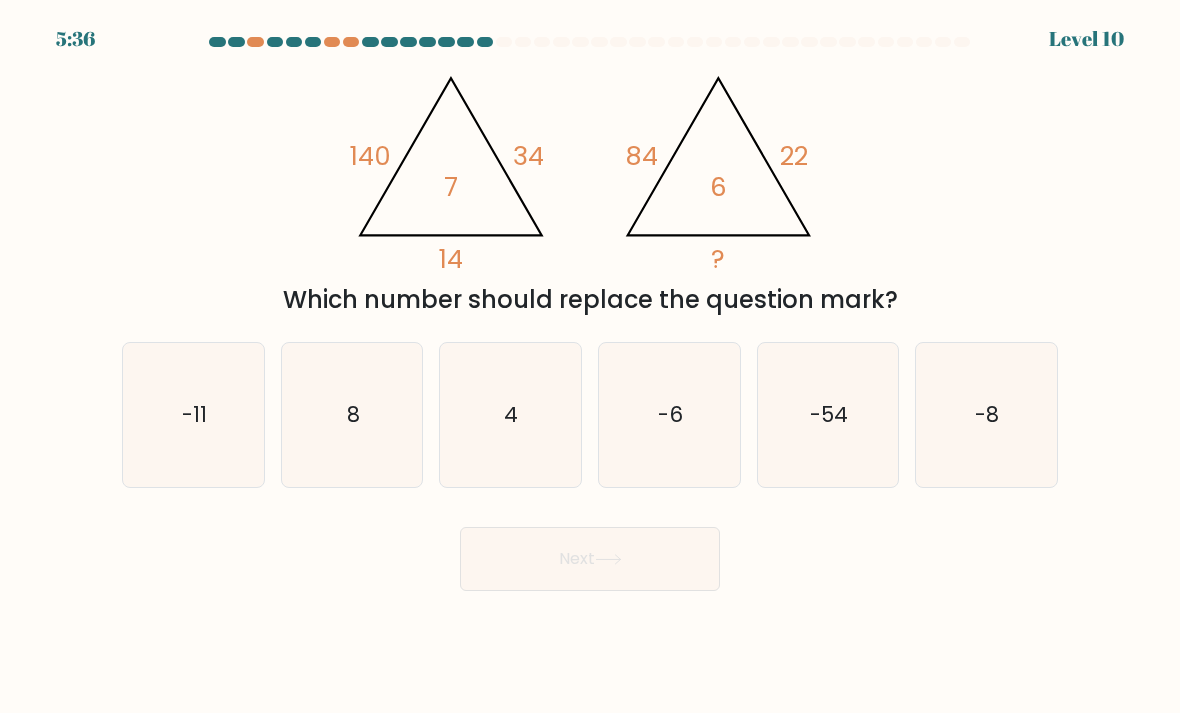click on "8" 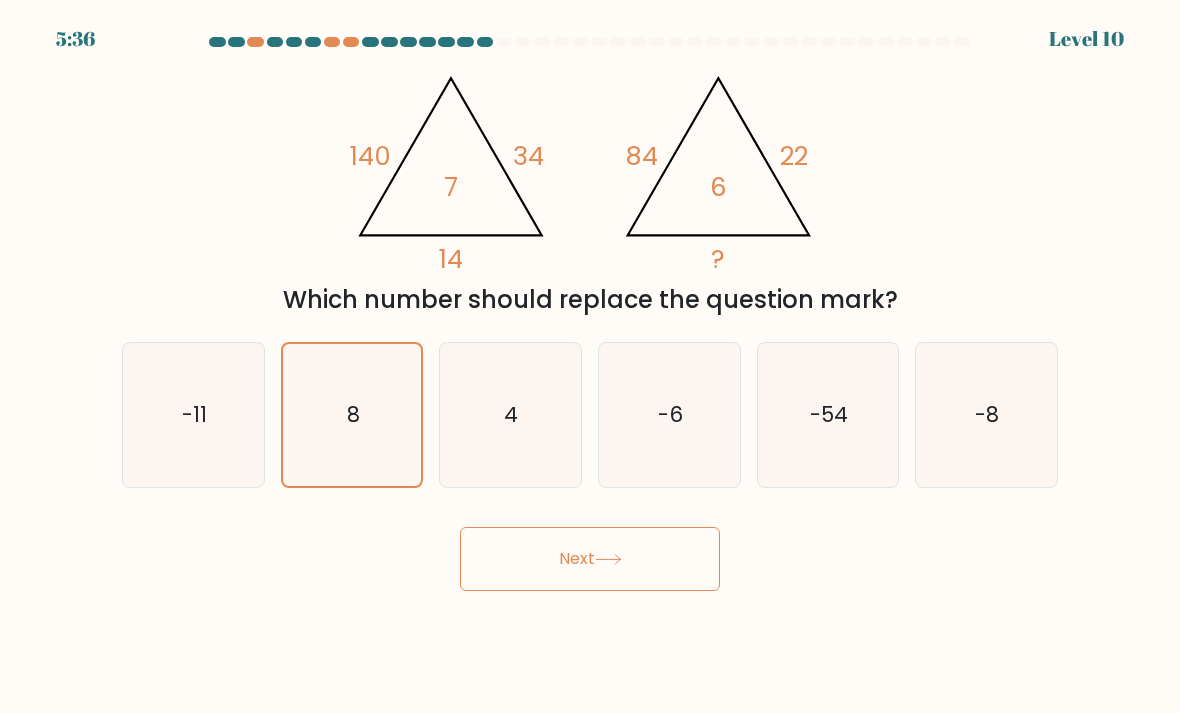 click on "Next" at bounding box center (590, 559) 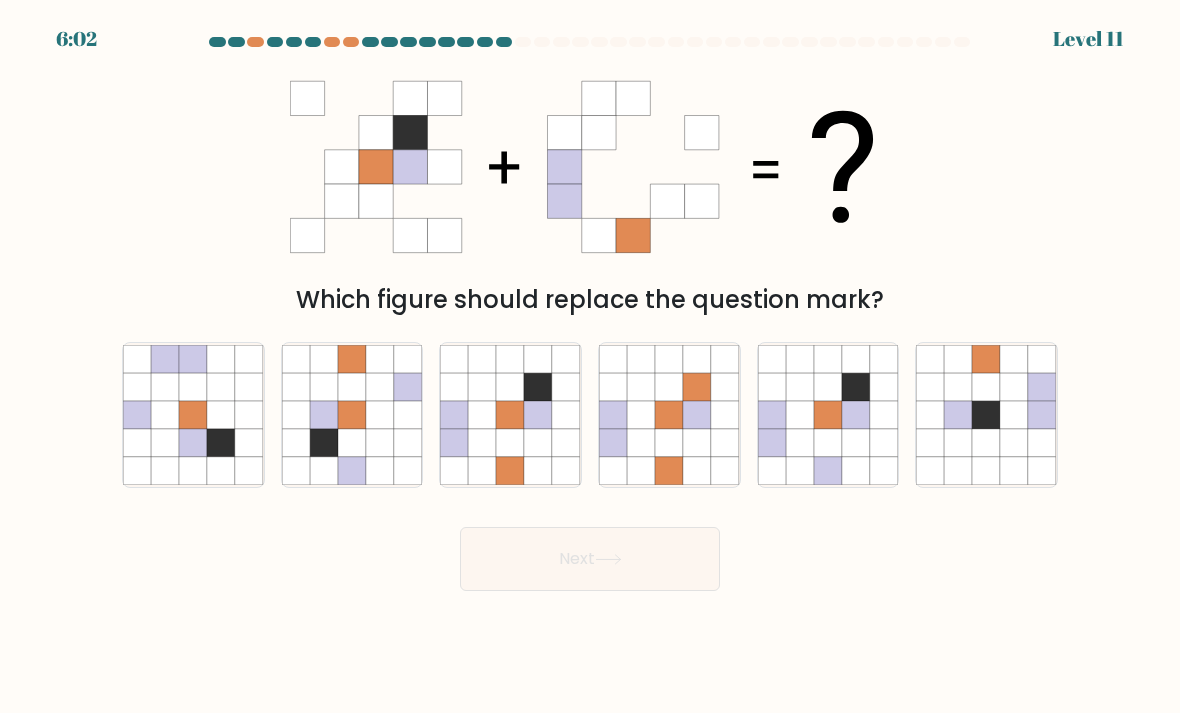 click 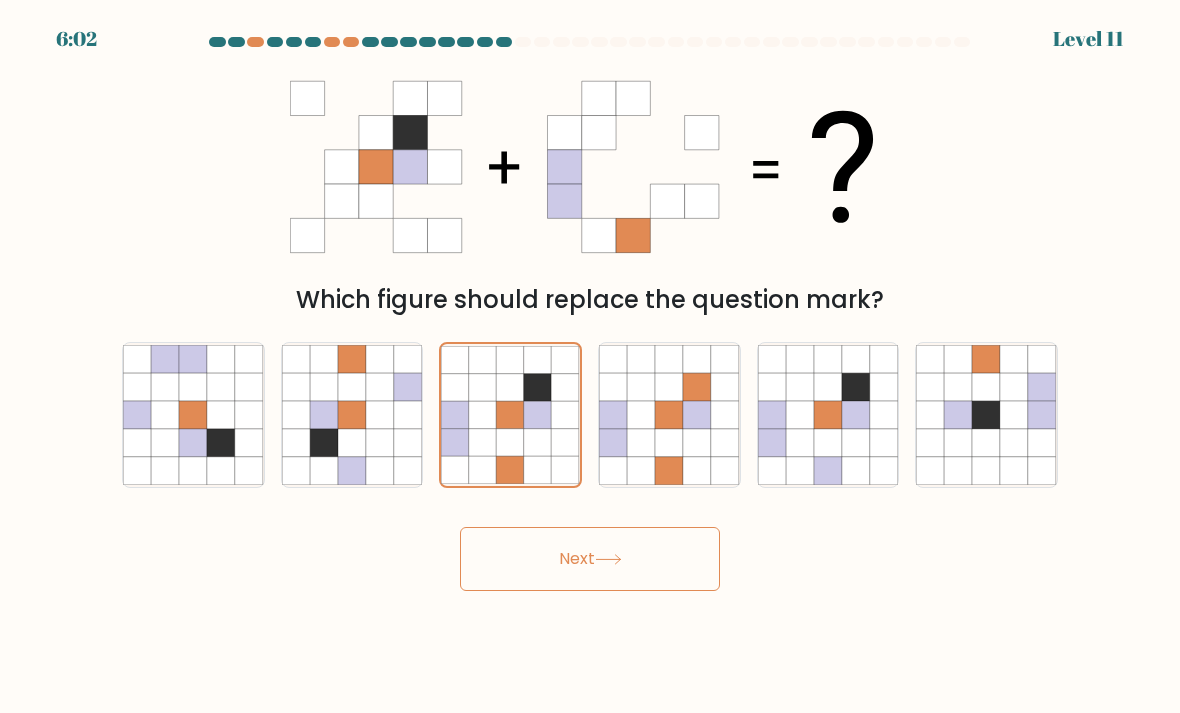 click on "Next" at bounding box center [590, 559] 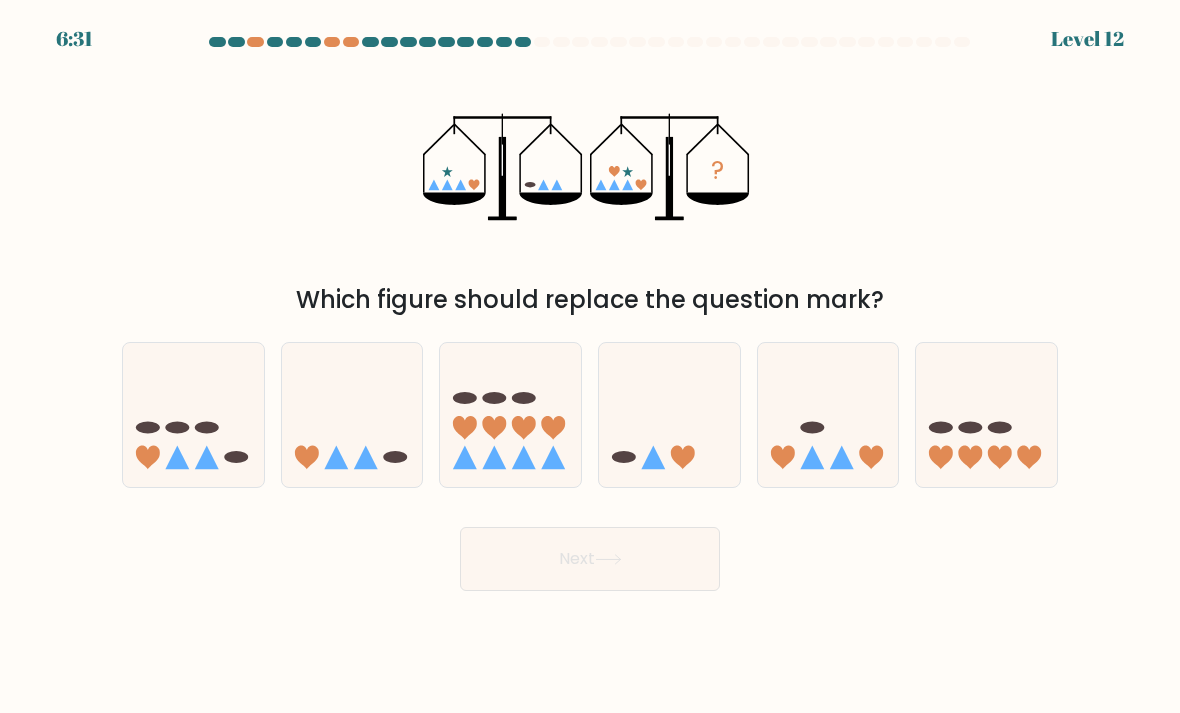 click 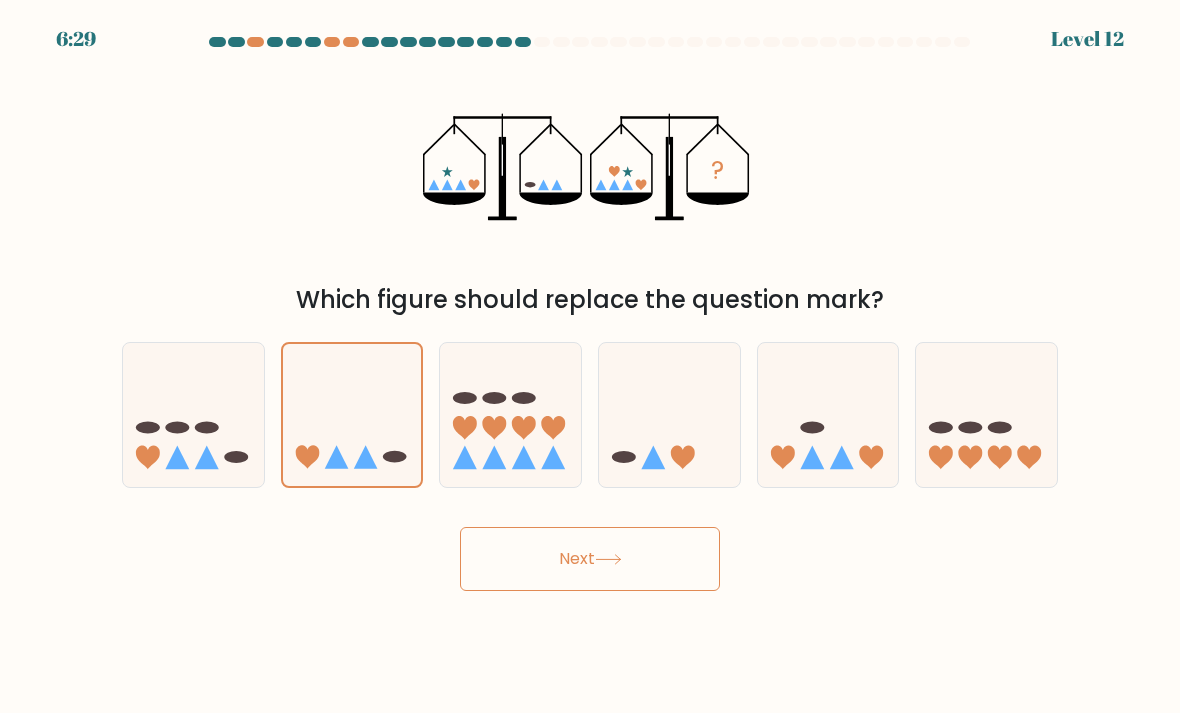 click on "Next" at bounding box center [590, 559] 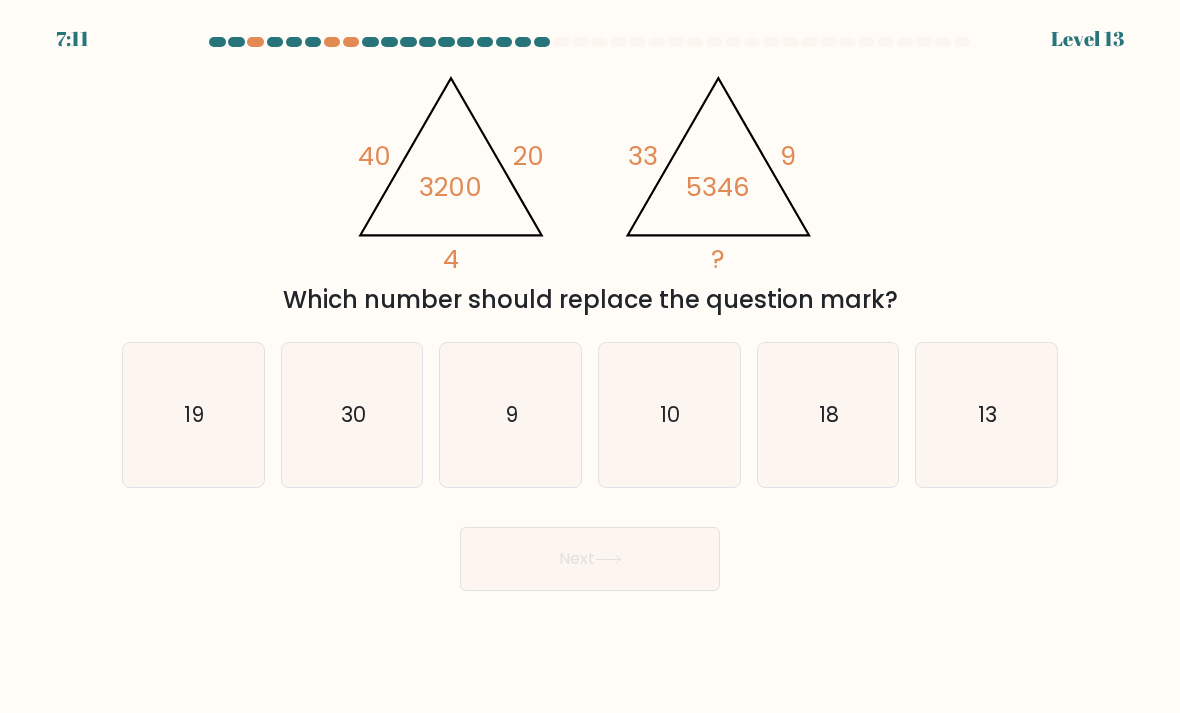 click on "10" 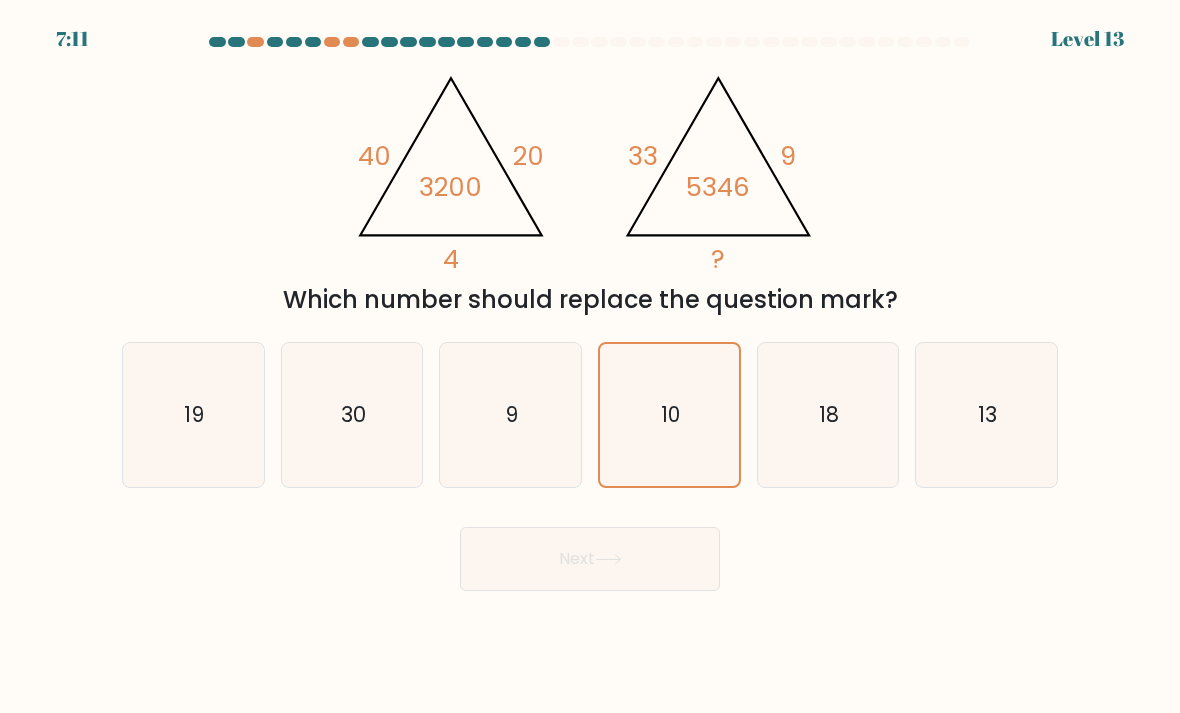 click 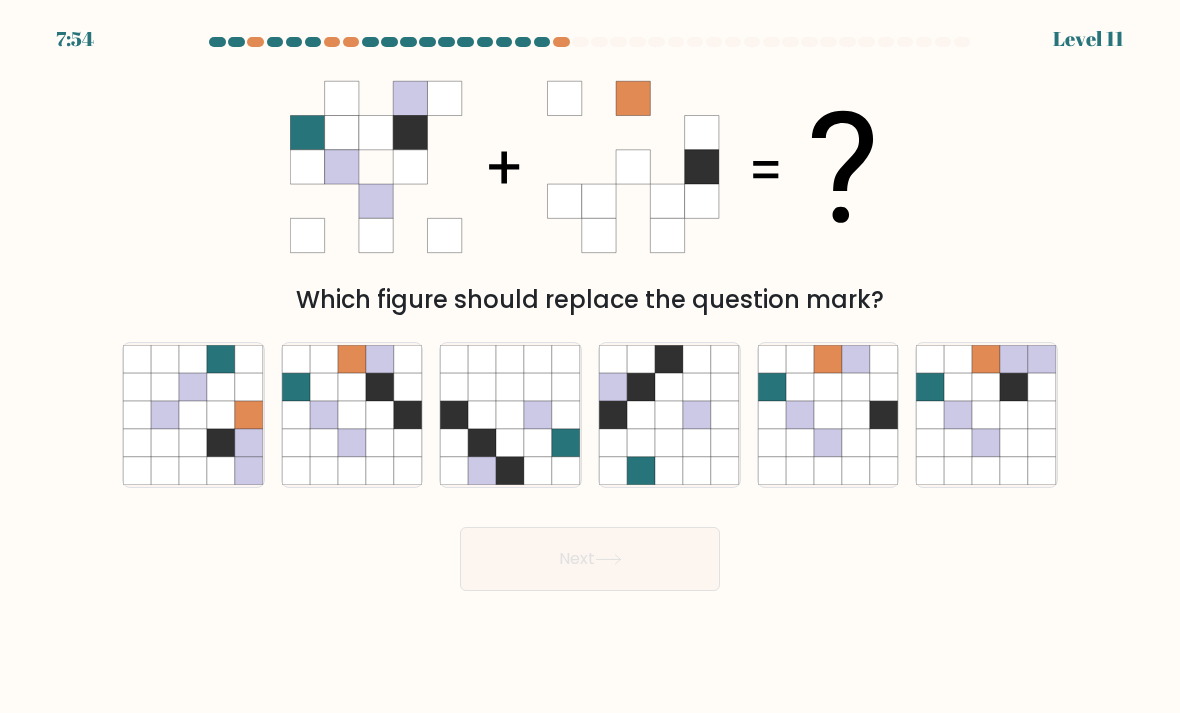 click on "Next" at bounding box center (590, 559) 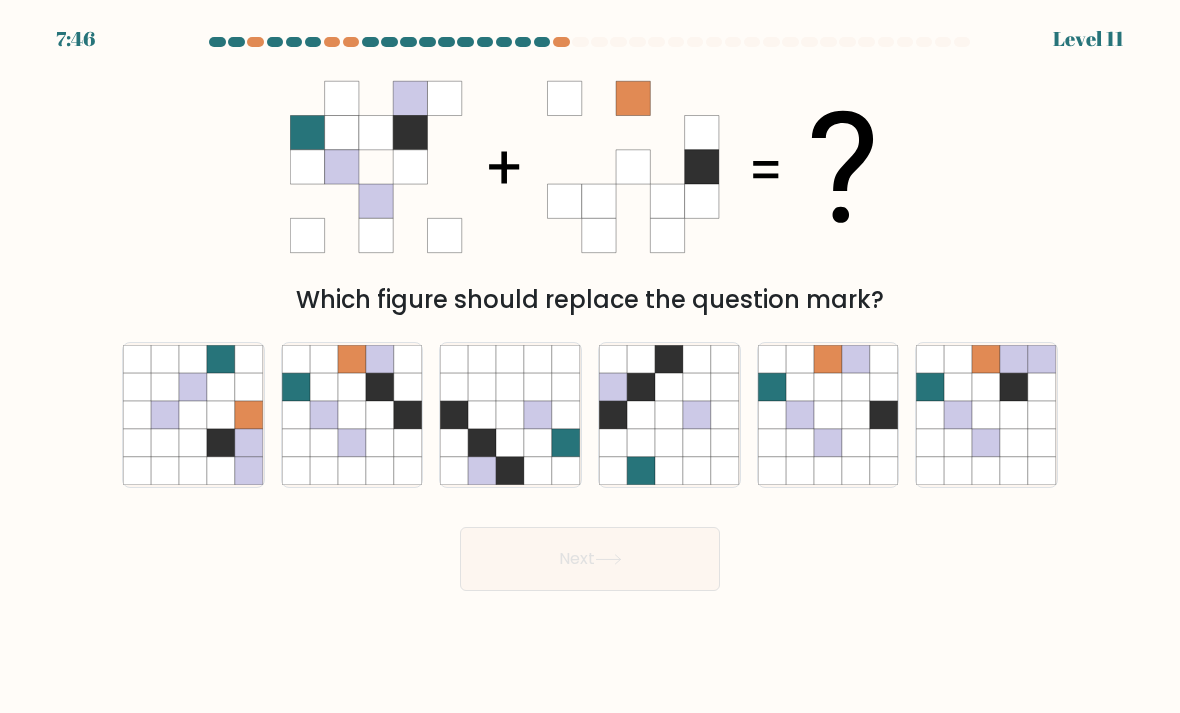 click 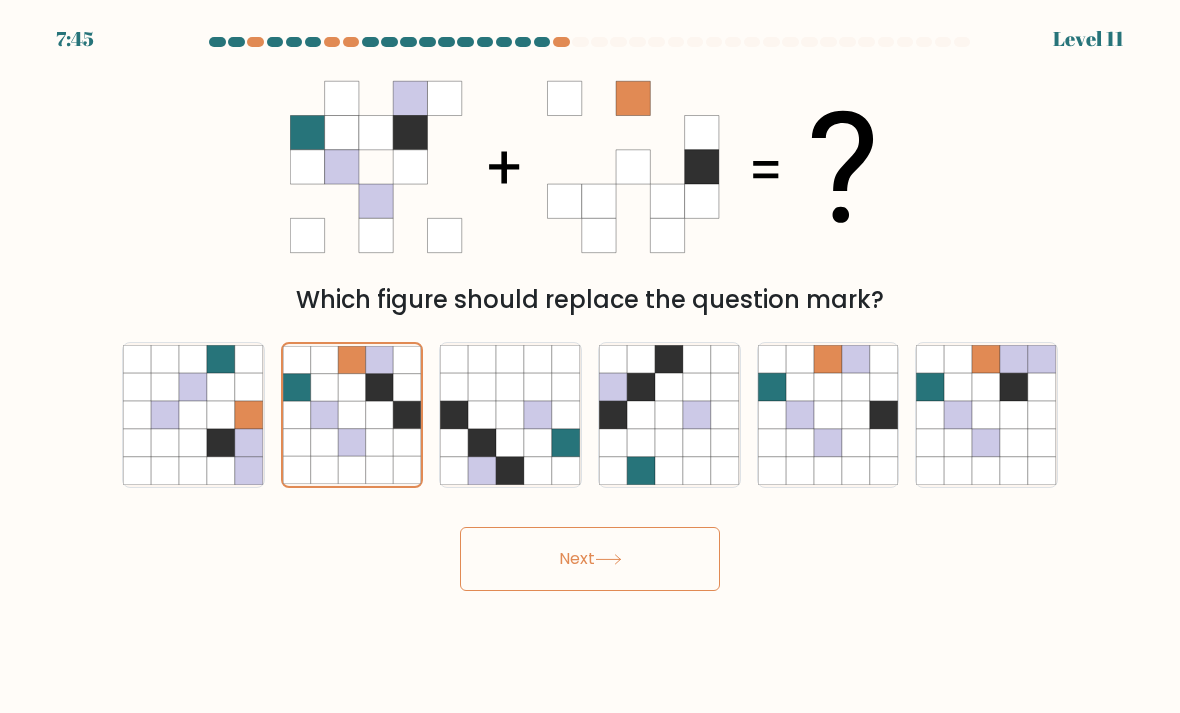 click on "Next" at bounding box center [590, 559] 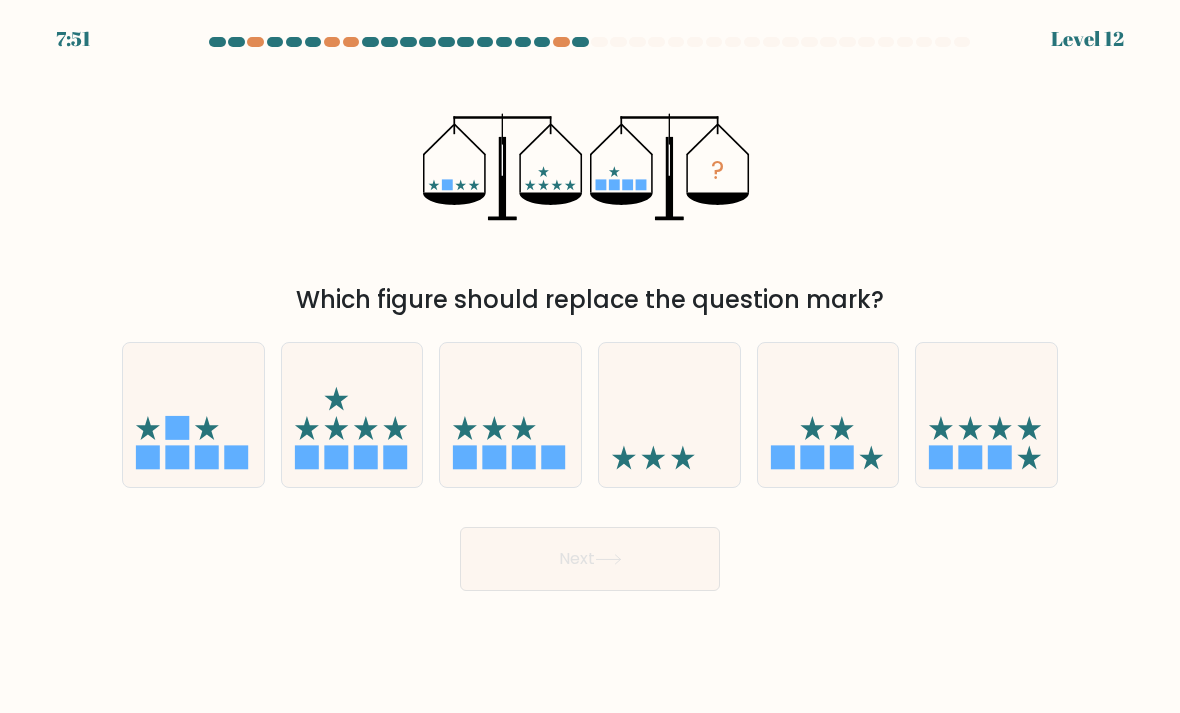 click 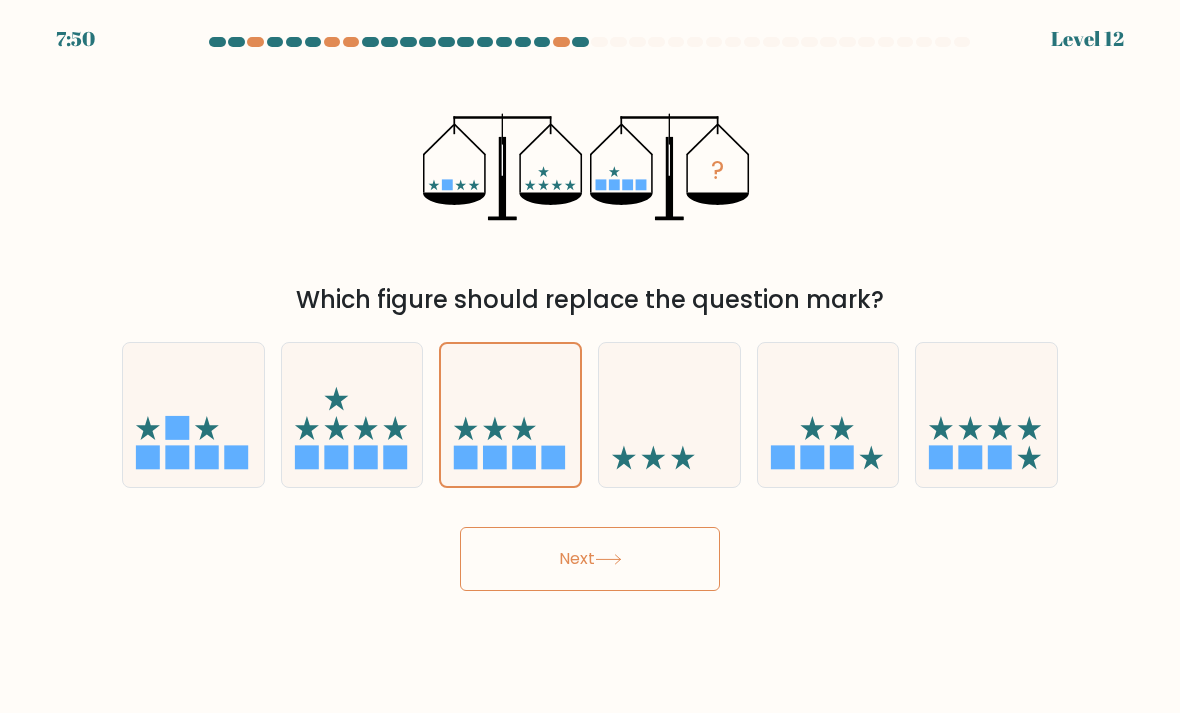 click on "Next" at bounding box center [590, 559] 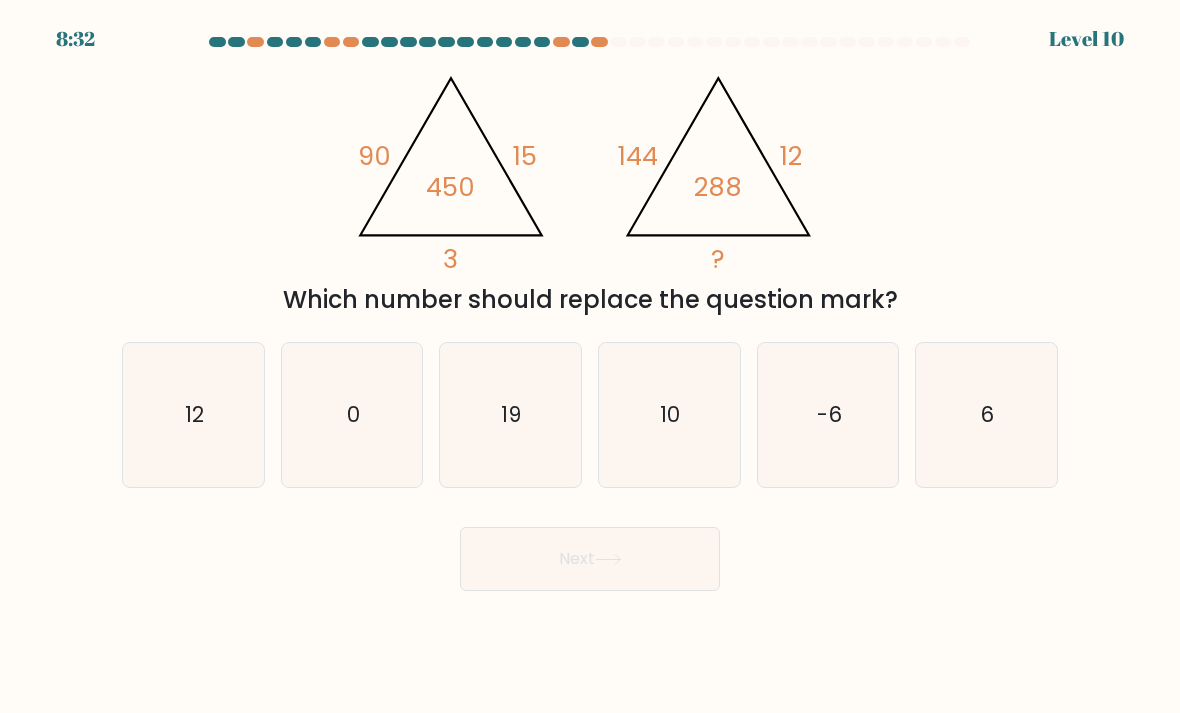 click on "19" 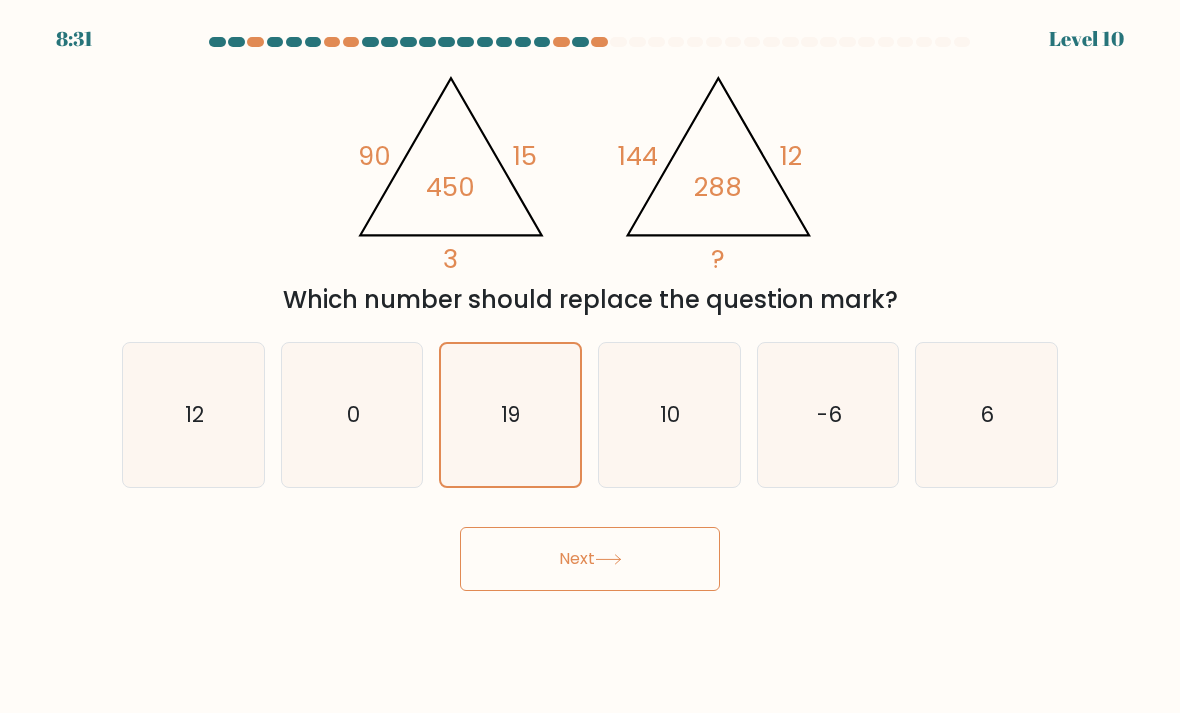 click on "Next" at bounding box center (590, 559) 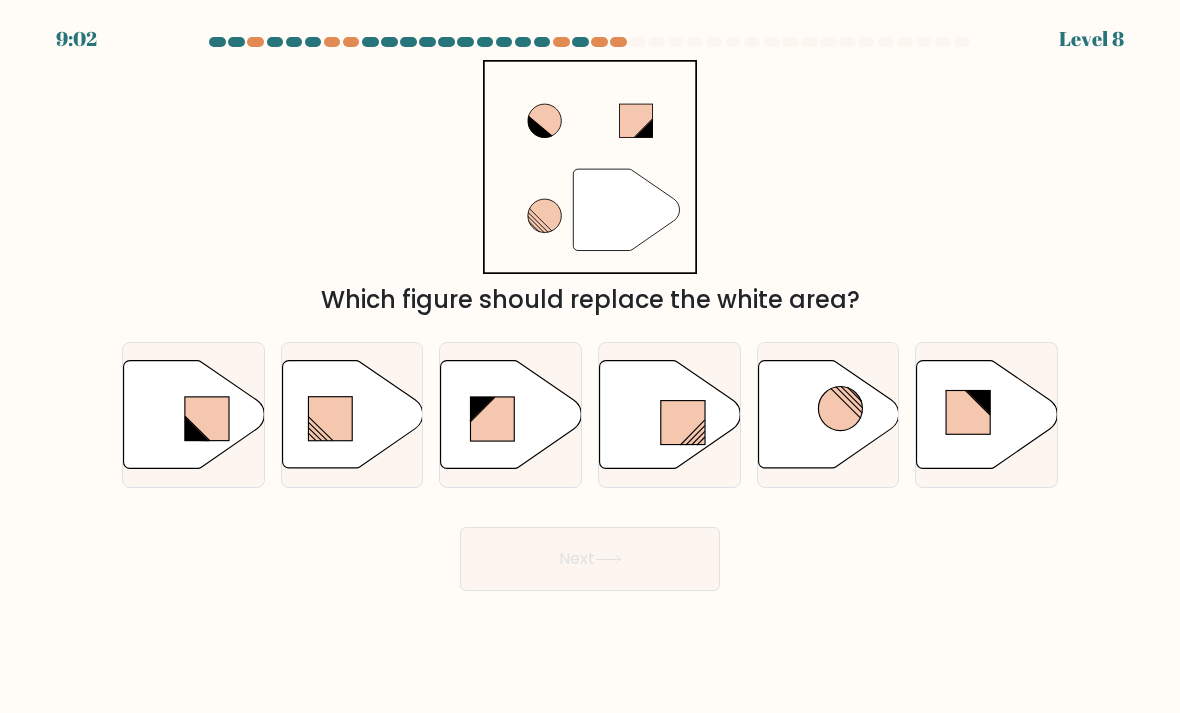 click 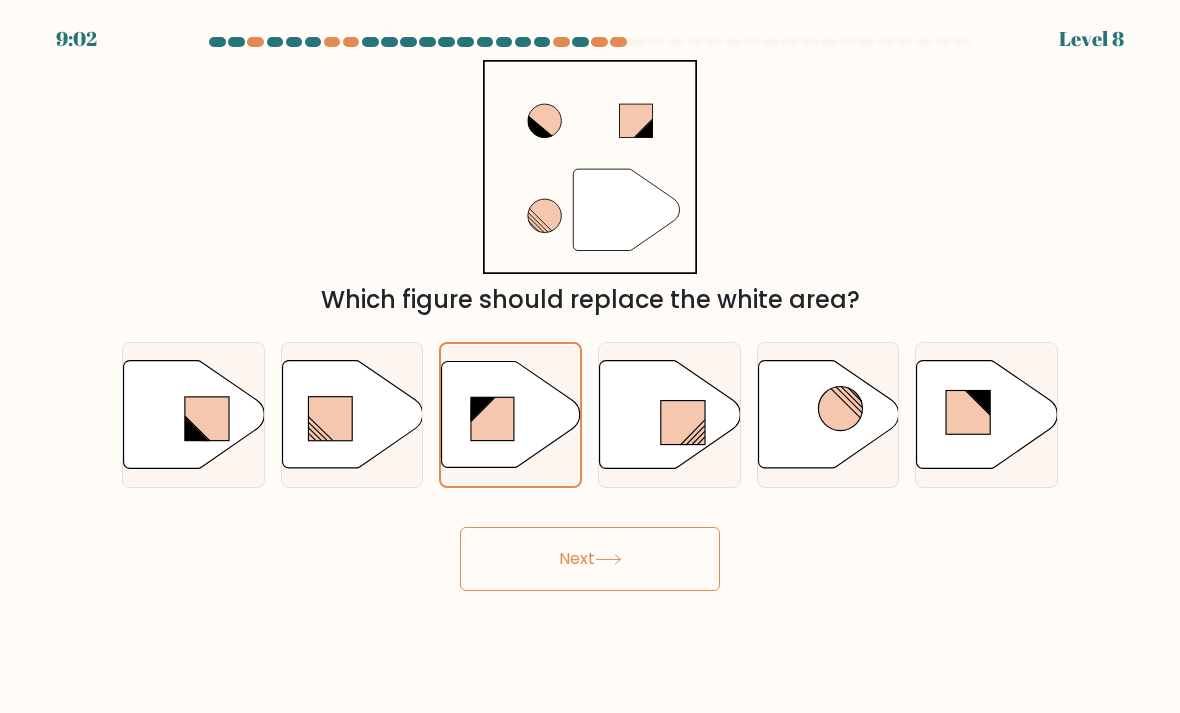 click on "Next" at bounding box center [590, 559] 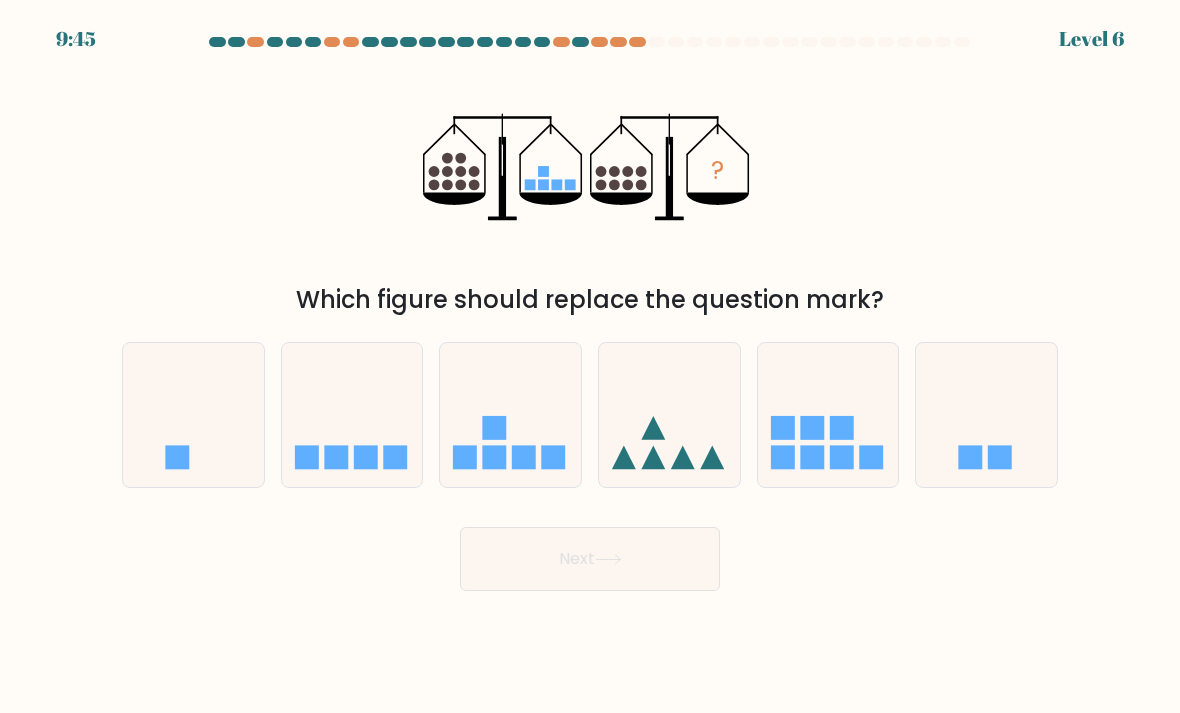 click 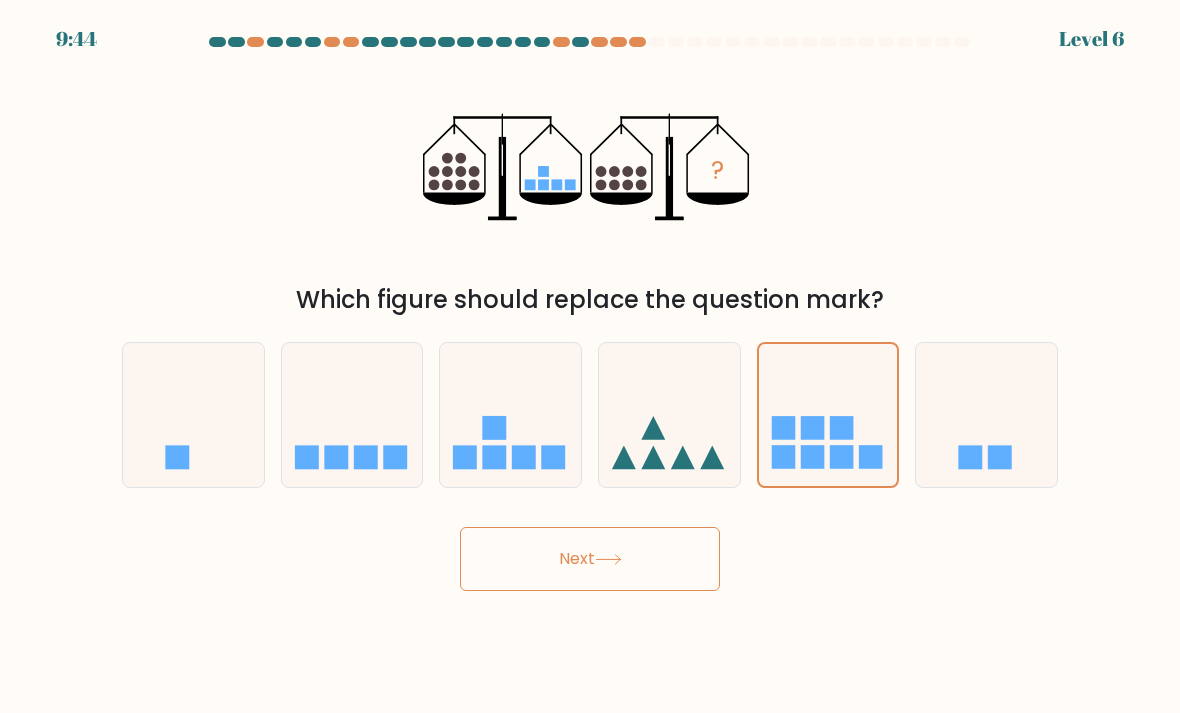 click on "Next" at bounding box center (590, 559) 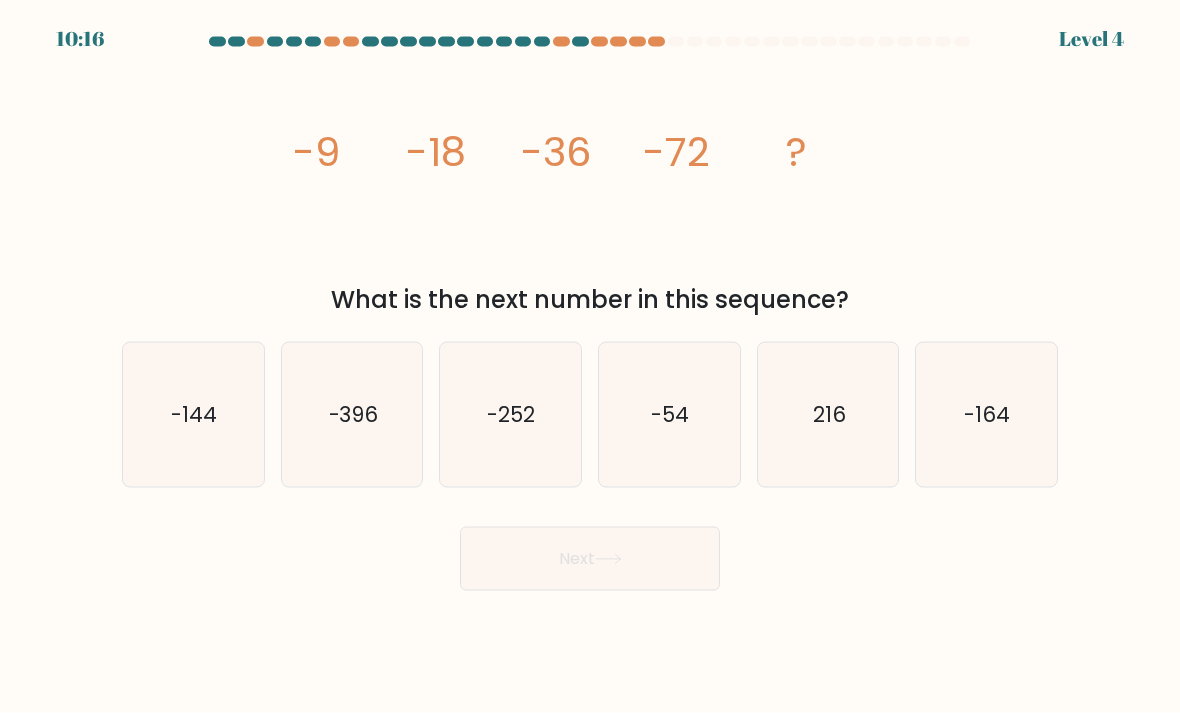 scroll, scrollTop: 0, scrollLeft: 0, axis: both 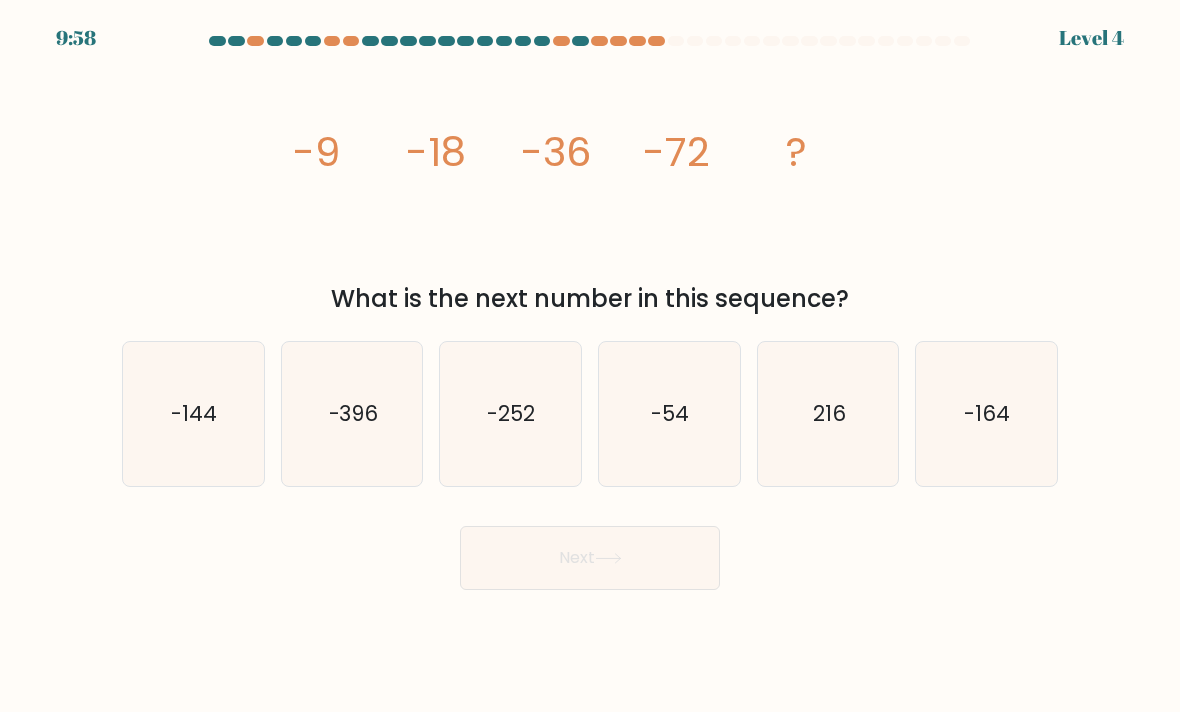 click on "-144" 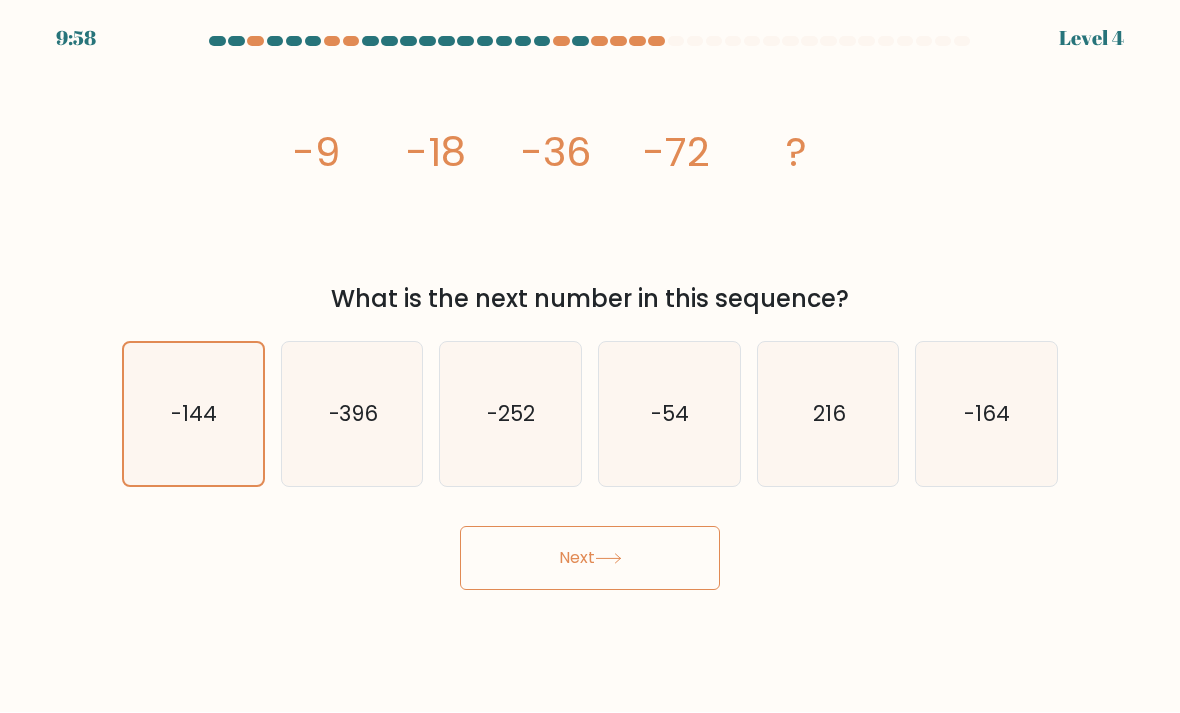 click on "Next" at bounding box center (590, 559) 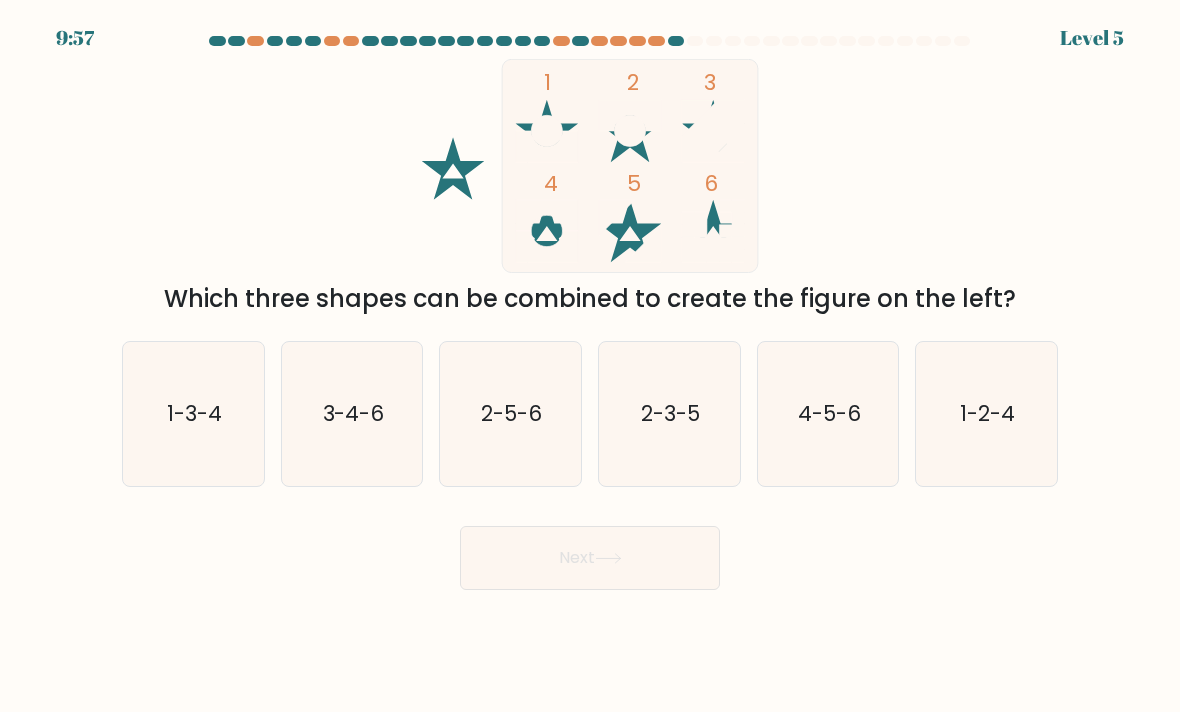 click 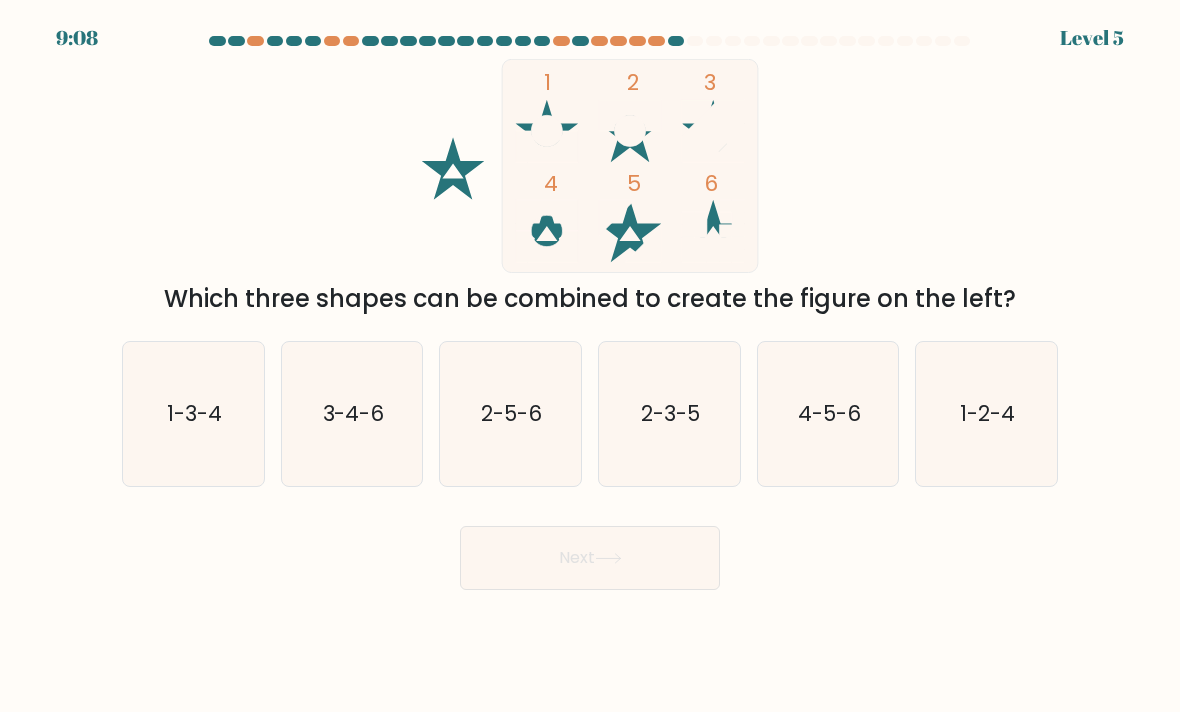 click on "1-2-4" 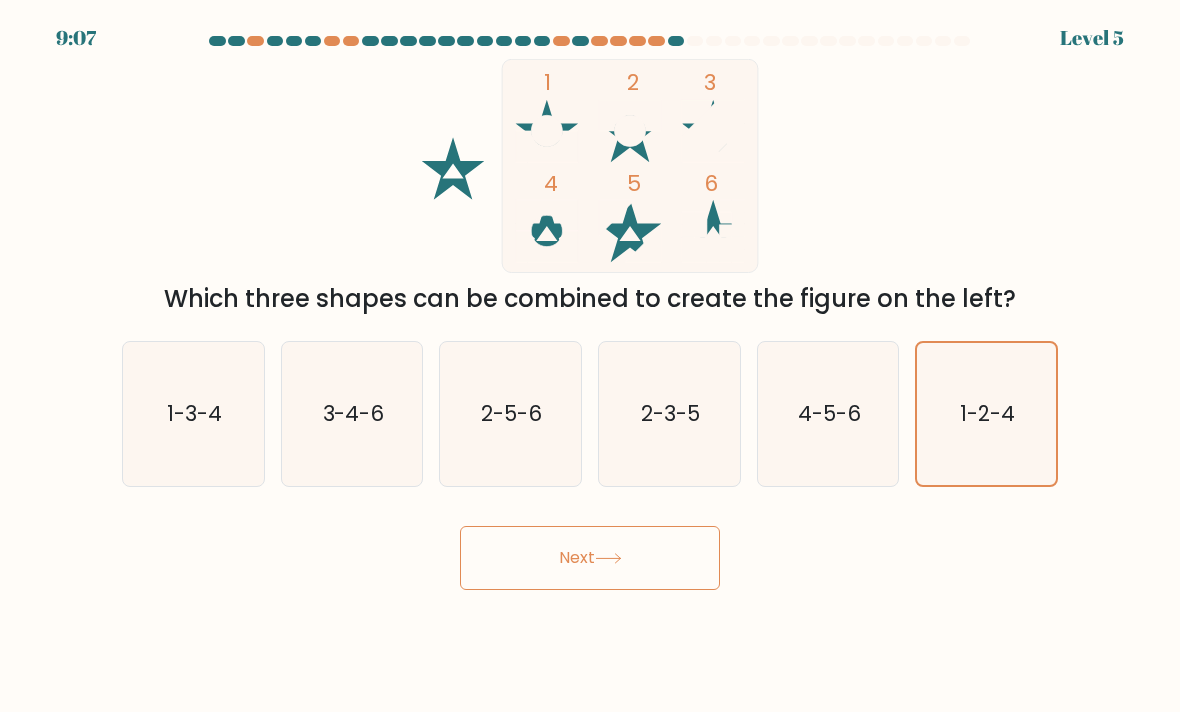 click on "Next" at bounding box center (590, 559) 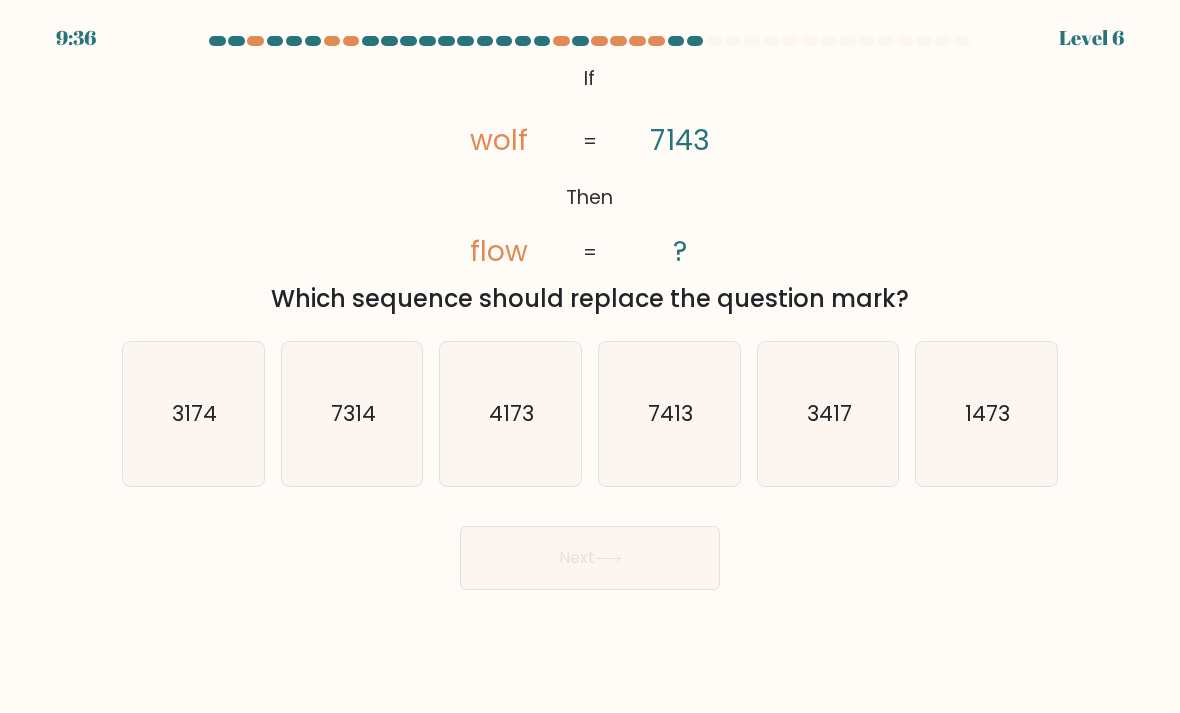 click on "3417" 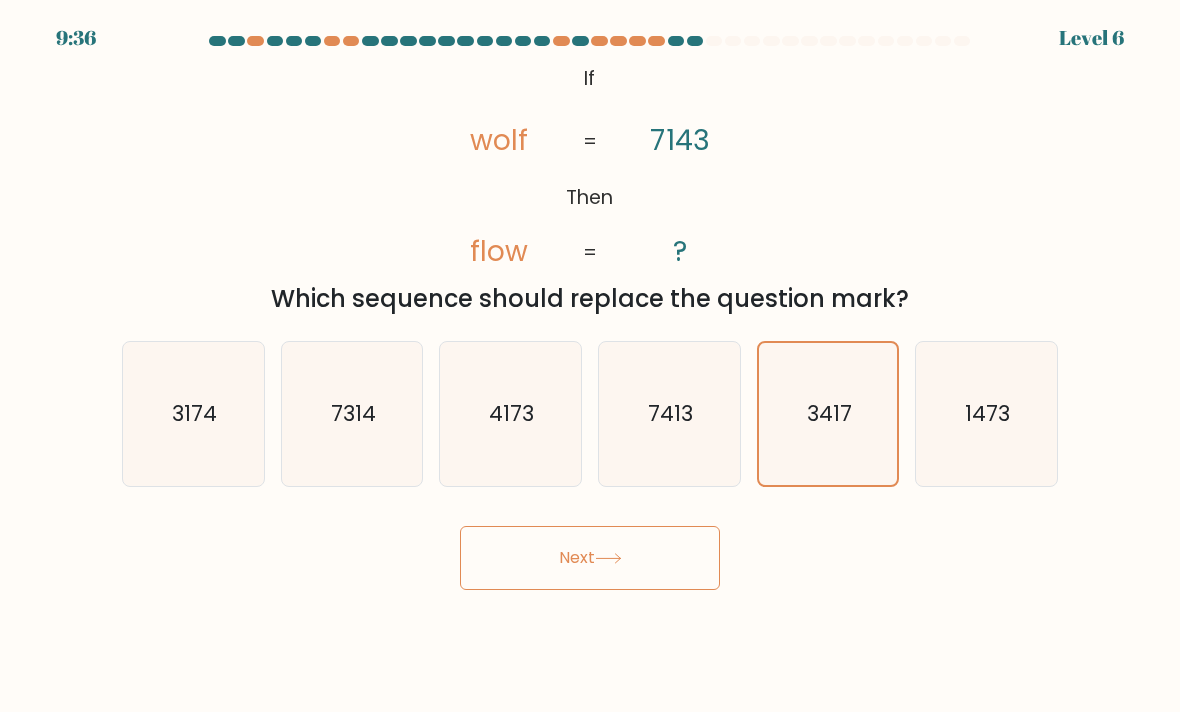 click on "Next" at bounding box center [590, 559] 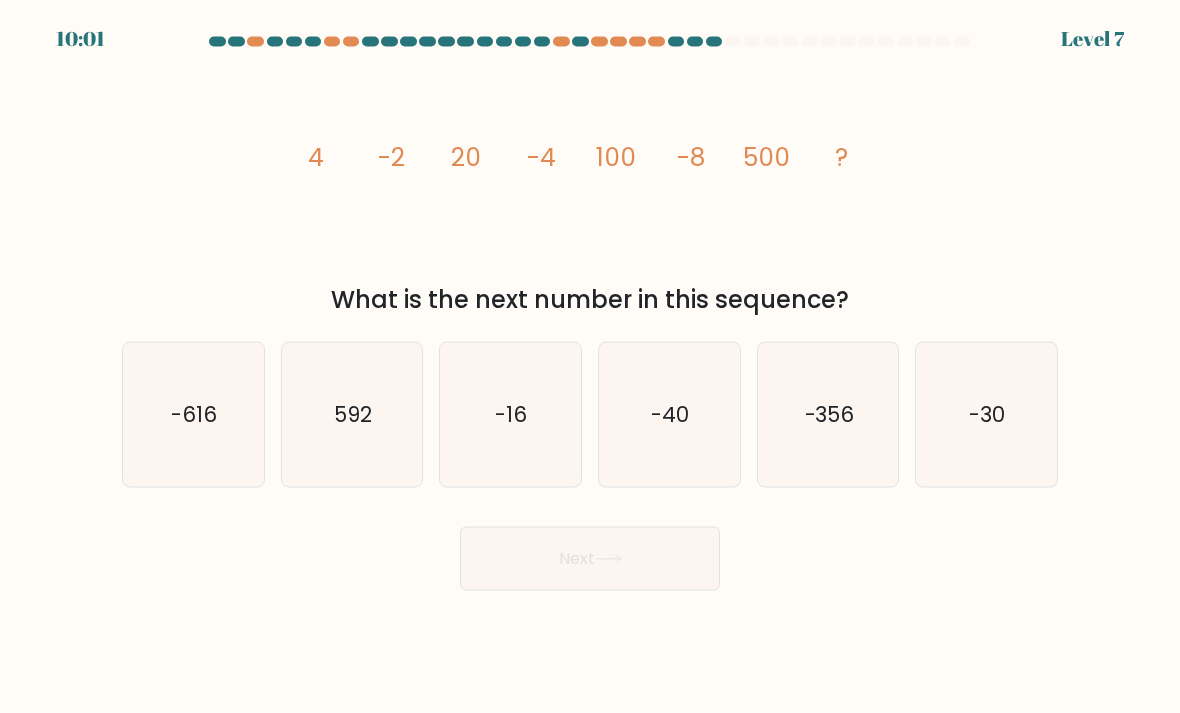 scroll, scrollTop: 30, scrollLeft: 0, axis: vertical 